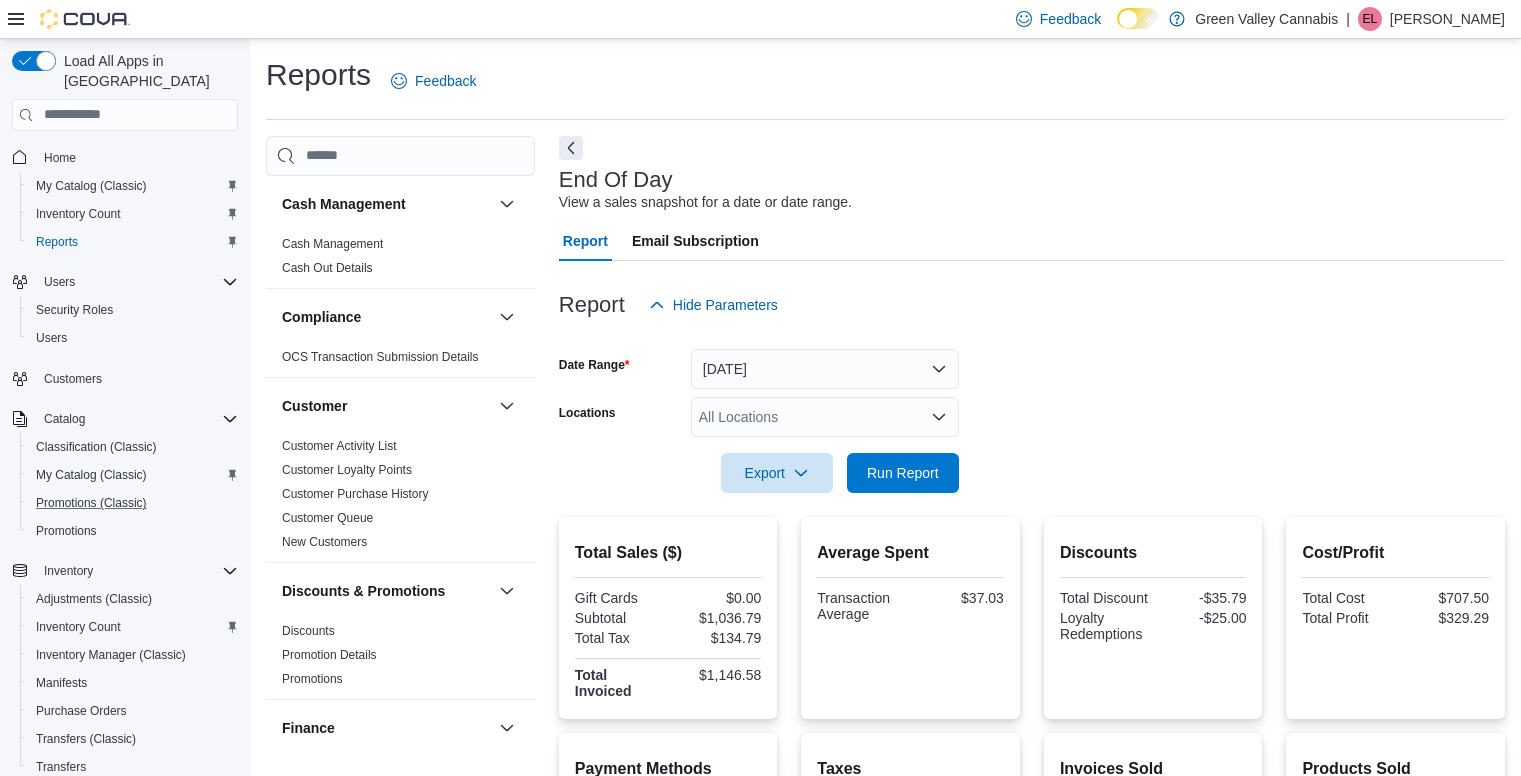 scroll, scrollTop: 157, scrollLeft: 0, axis: vertical 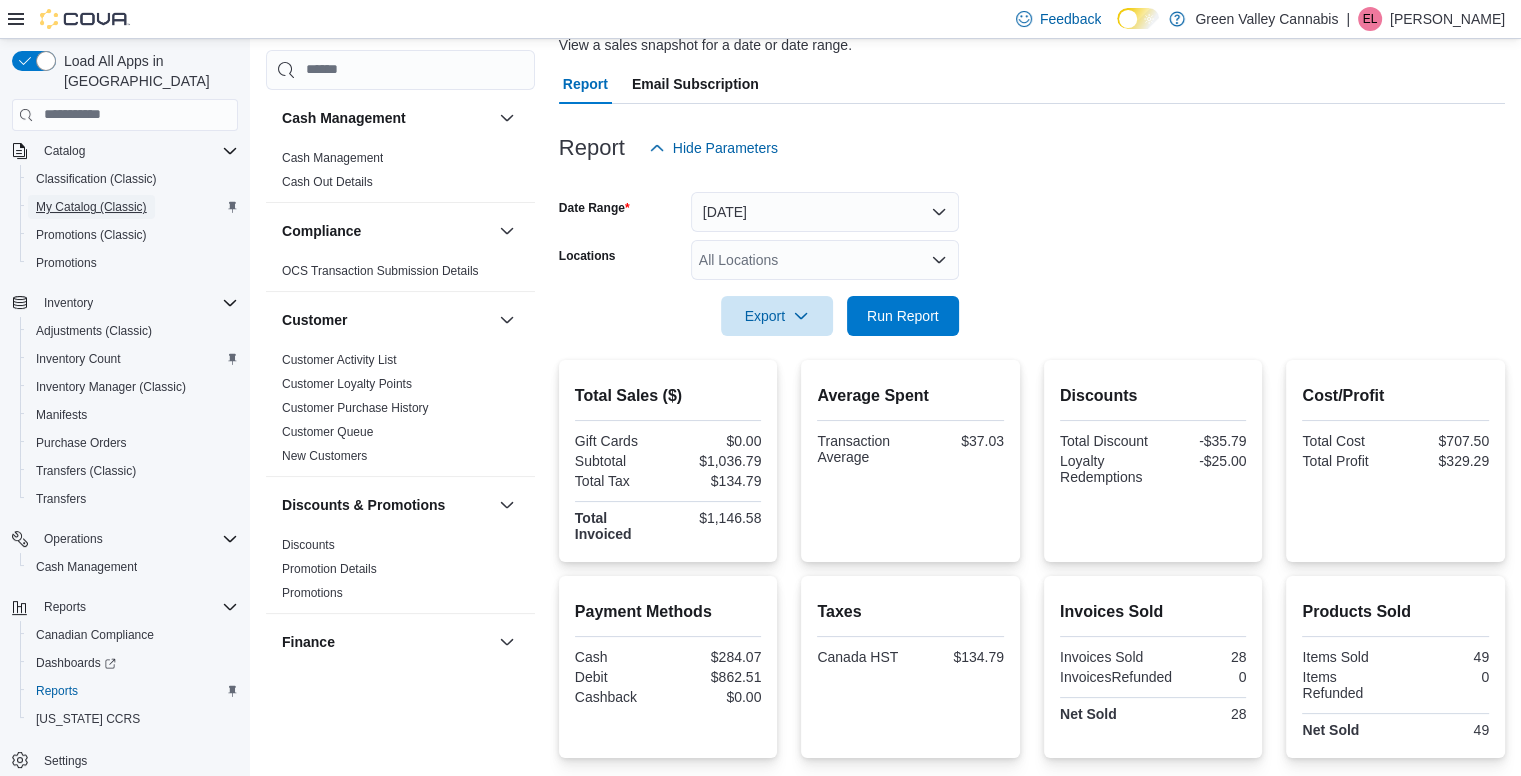 click on "My Catalog (Classic)" at bounding box center (91, 207) 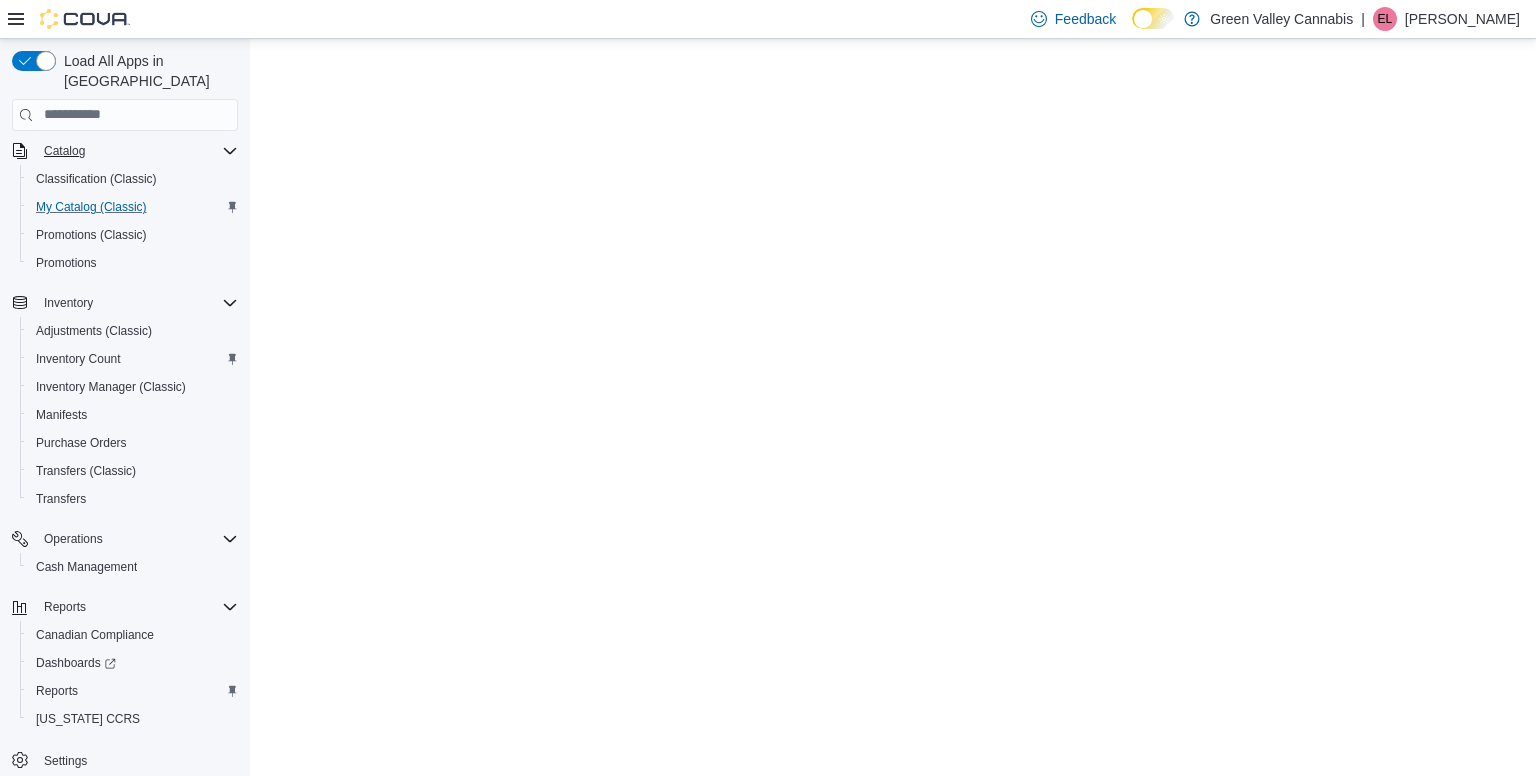 scroll, scrollTop: 0, scrollLeft: 0, axis: both 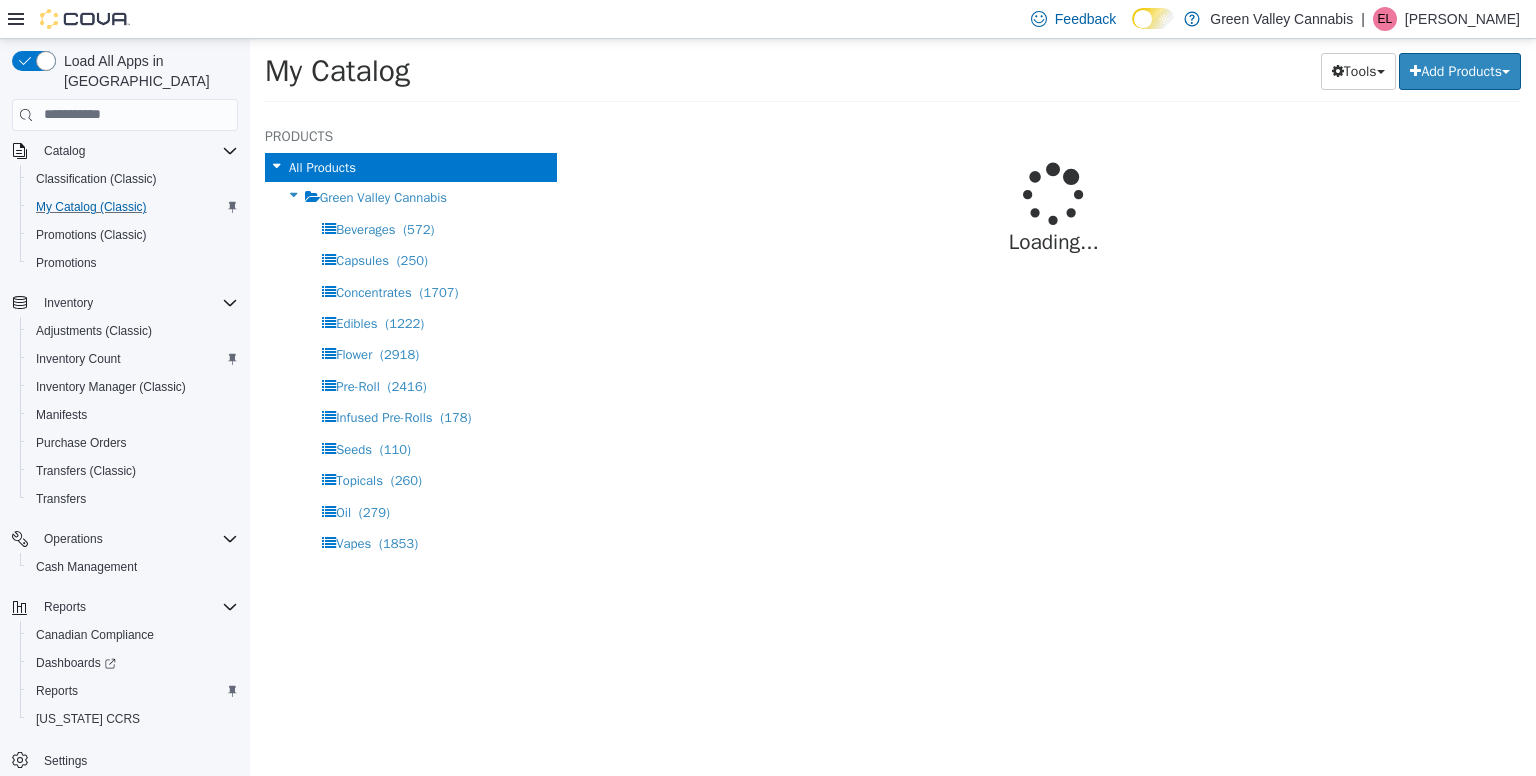 select on "**********" 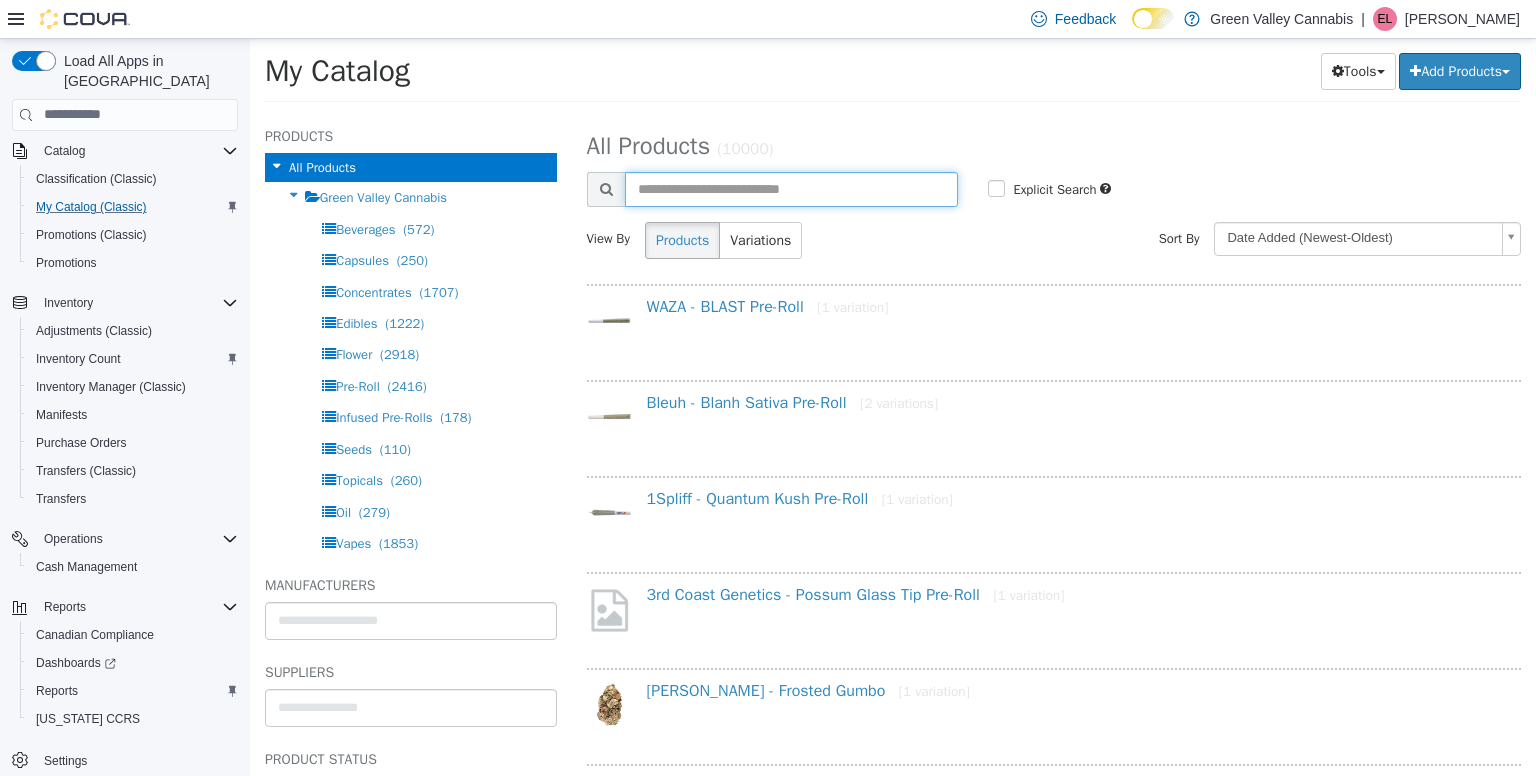 click at bounding box center (792, 188) 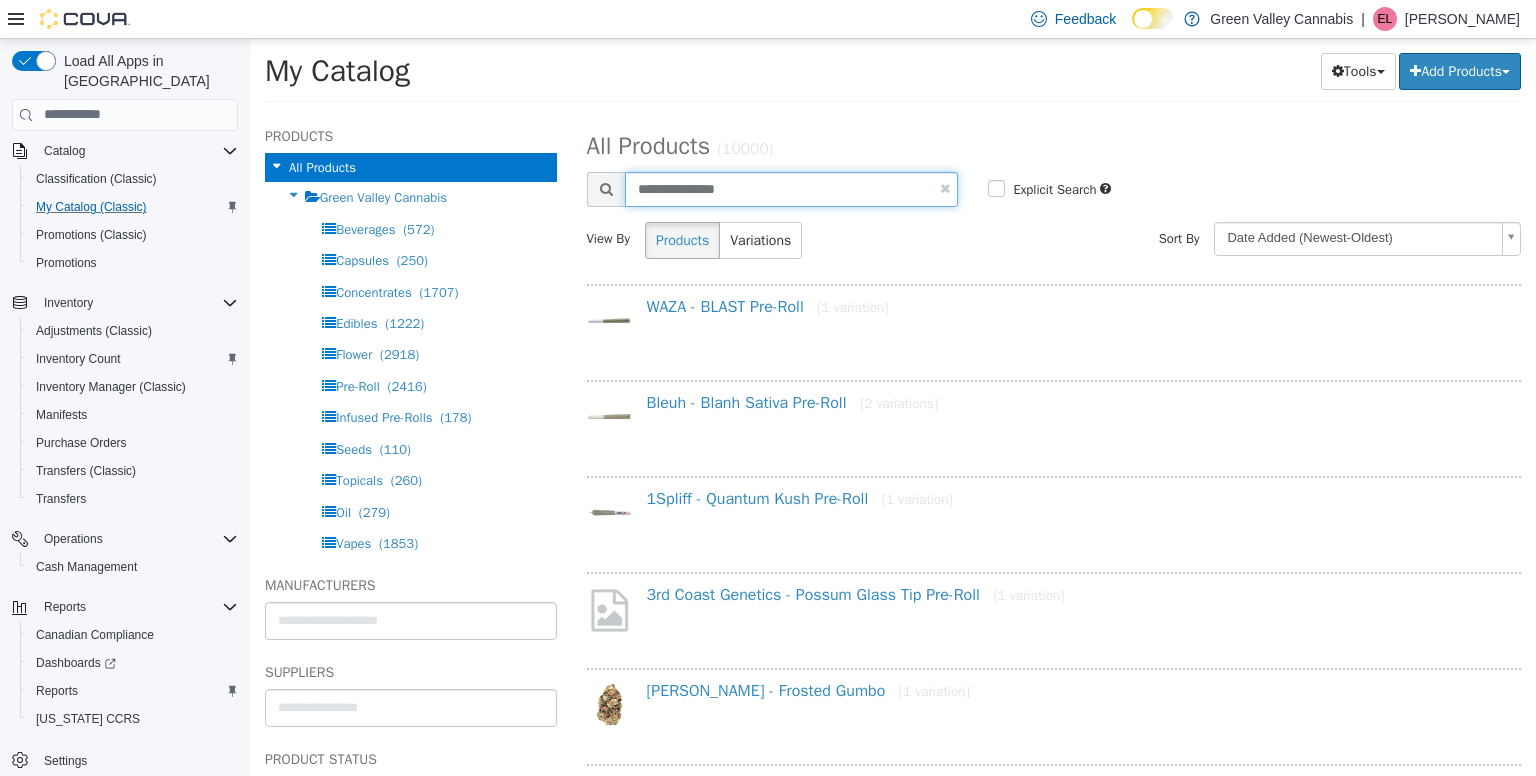 click on "**********" at bounding box center (792, 188) 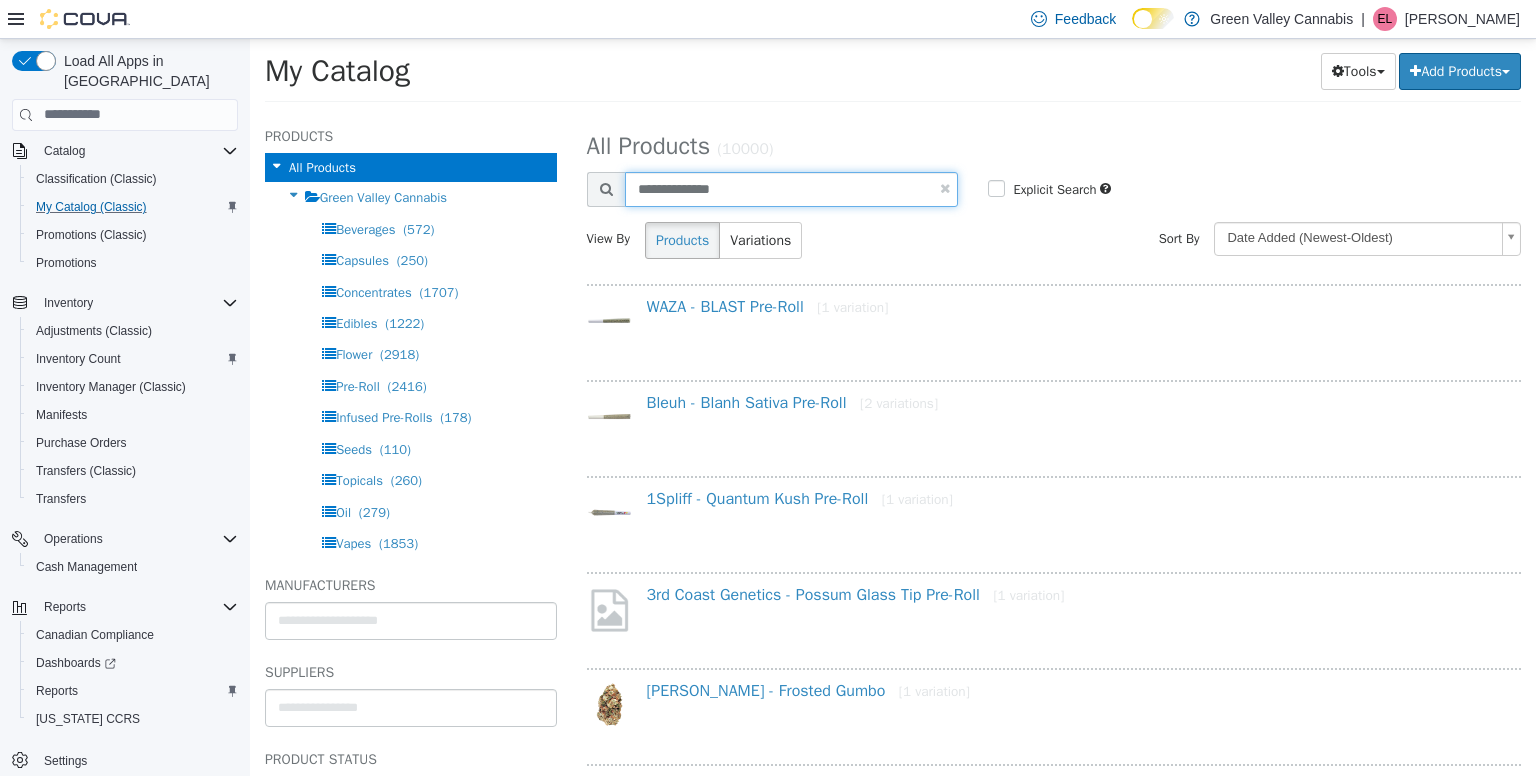 click on "**********" at bounding box center (792, 188) 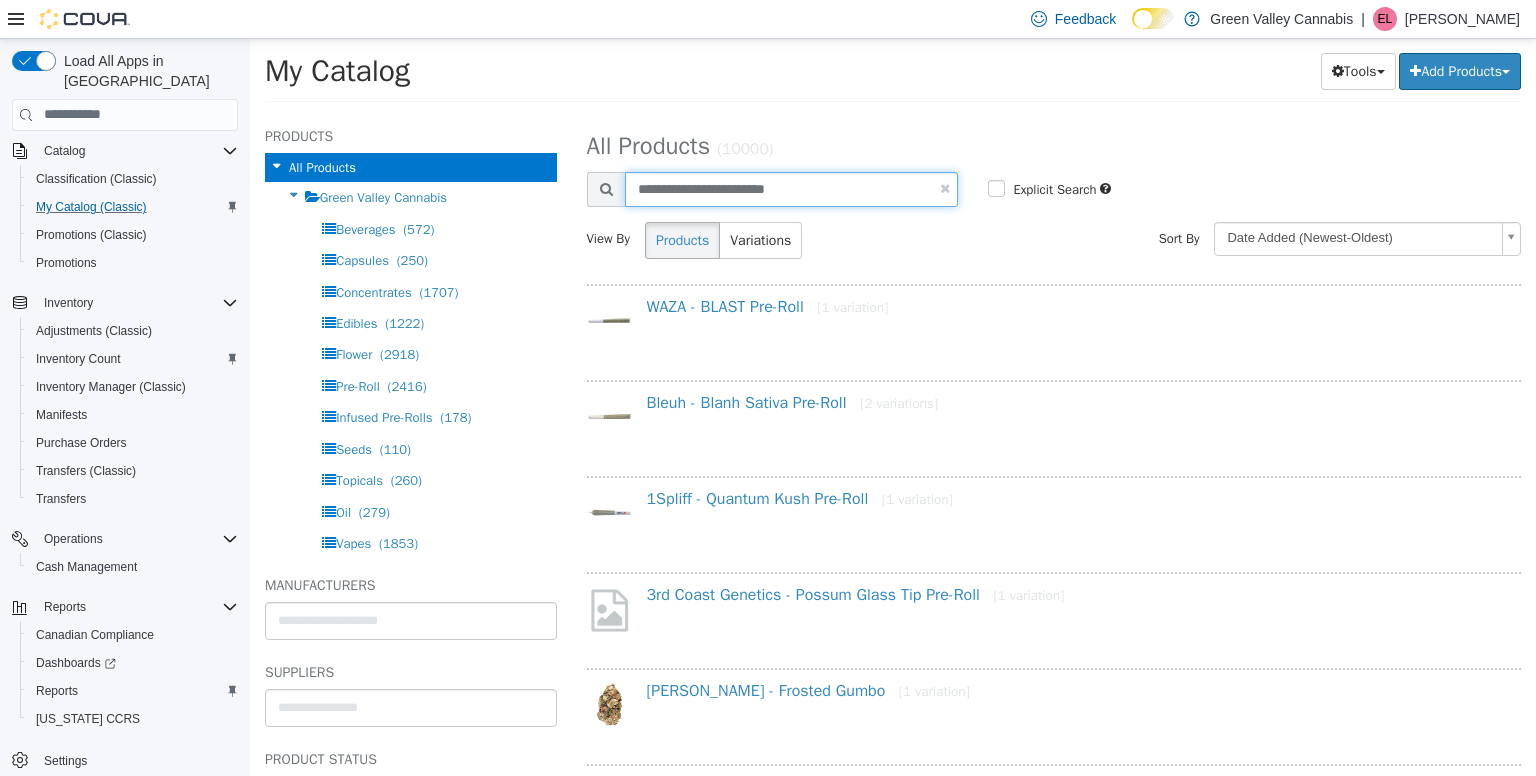 type on "**********" 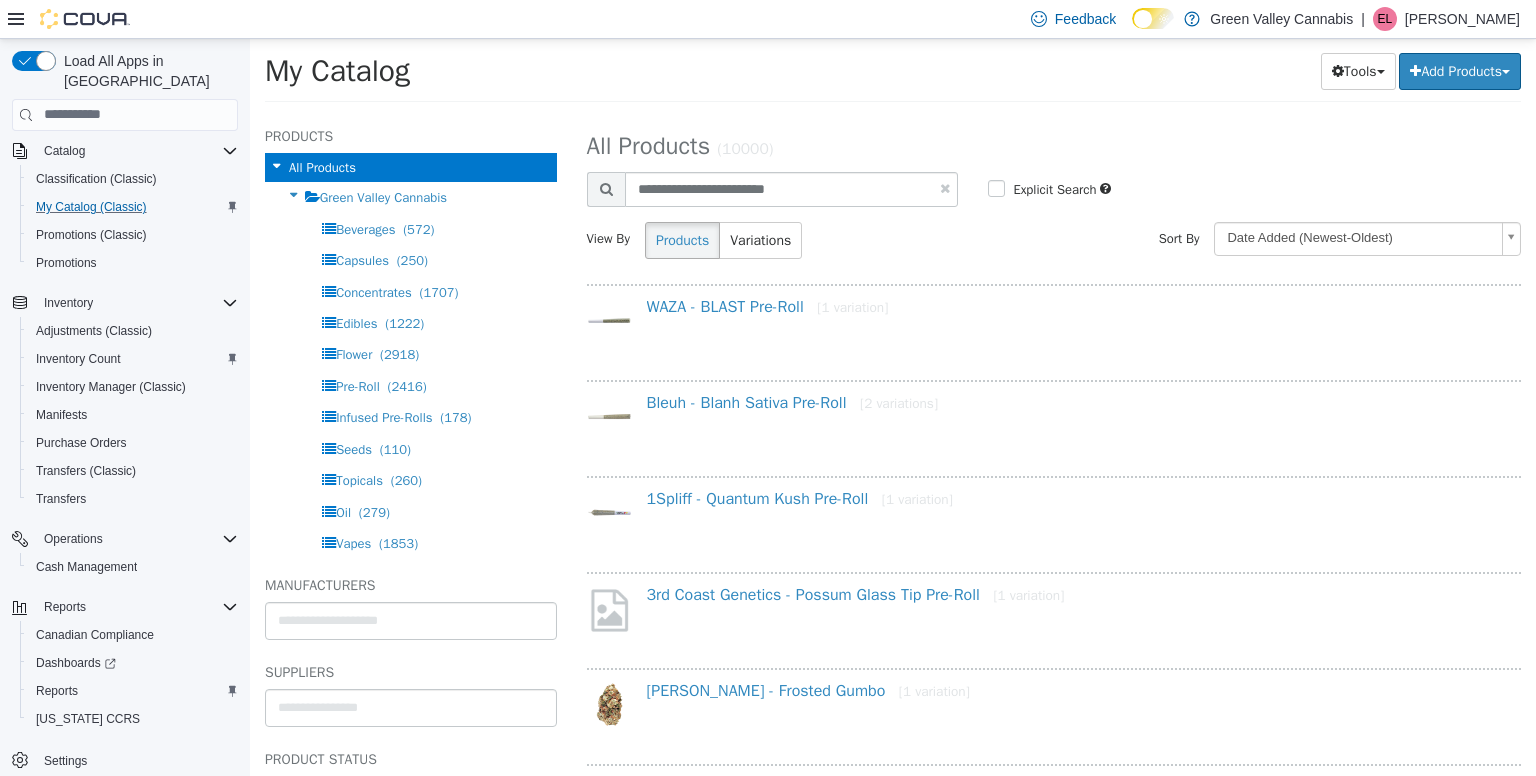 select on "**********" 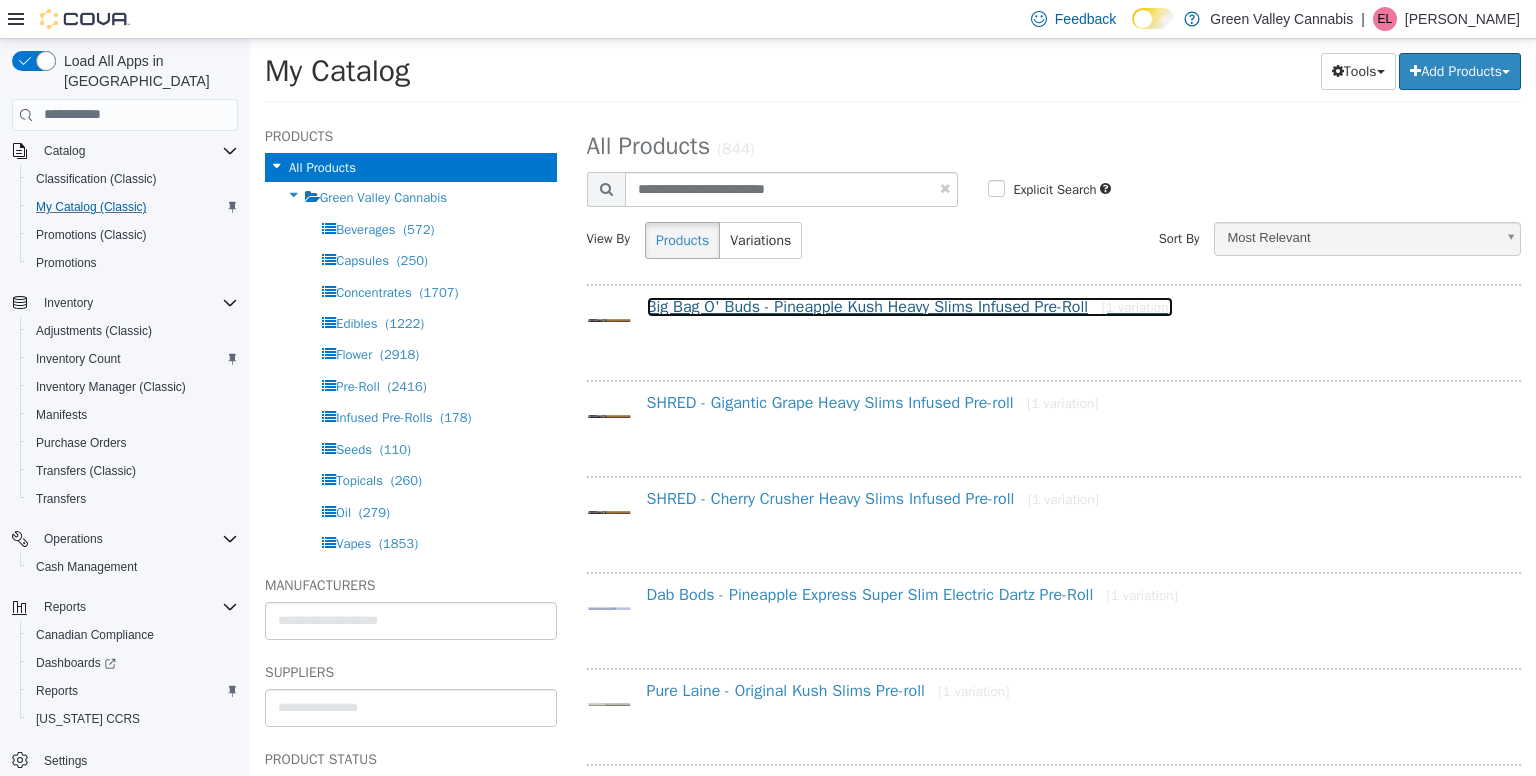 click on "Big Bag O' Buds - Pineapple Kush Heavy Slims Infused Pre-Roll
[1 variation]" at bounding box center [910, 306] 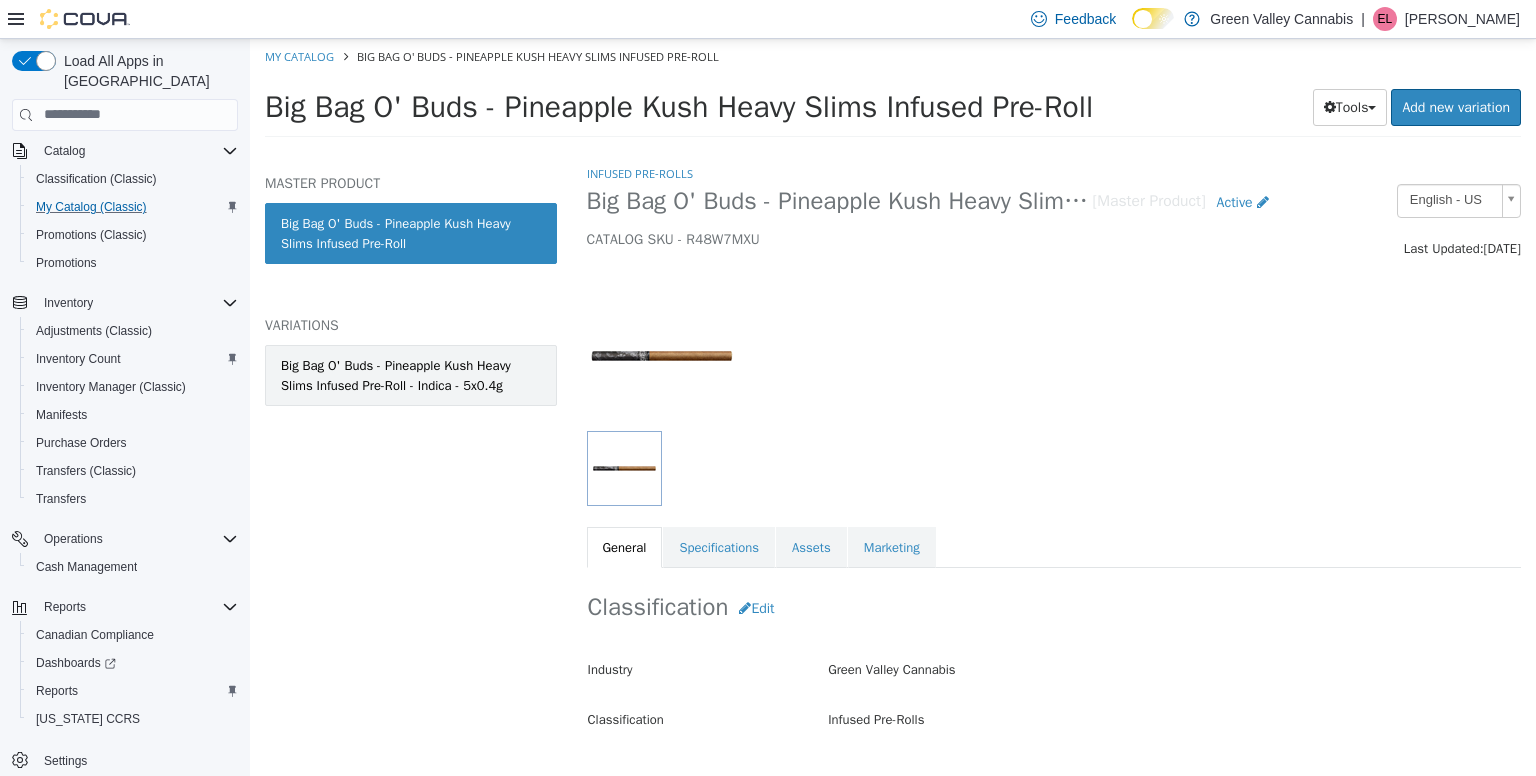 click on "Big Bag O' Buds - Pineapple Kush Heavy Slims Infused Pre-Roll - Indica - 5x0.4g" at bounding box center [411, 374] 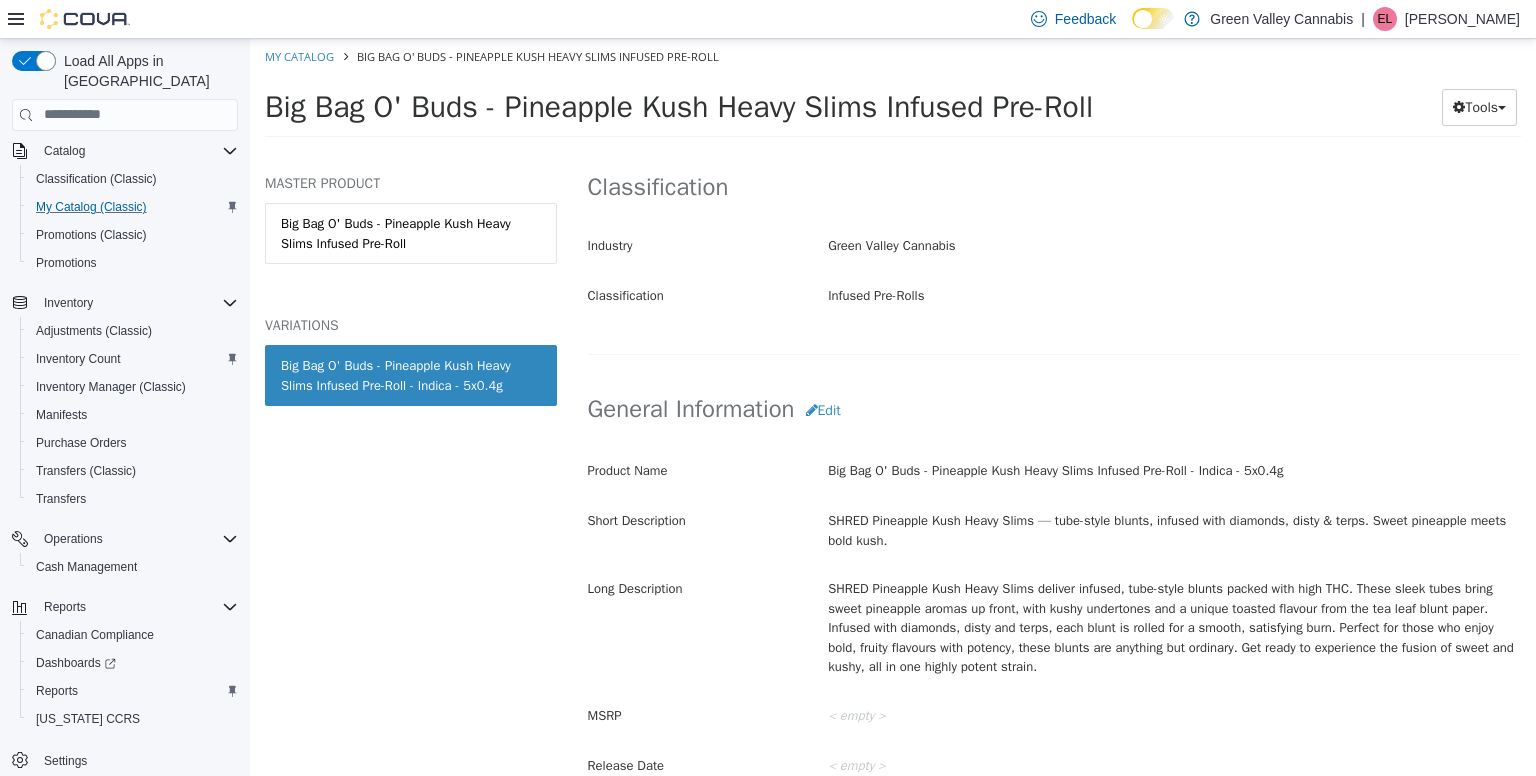scroll, scrollTop: 432, scrollLeft: 0, axis: vertical 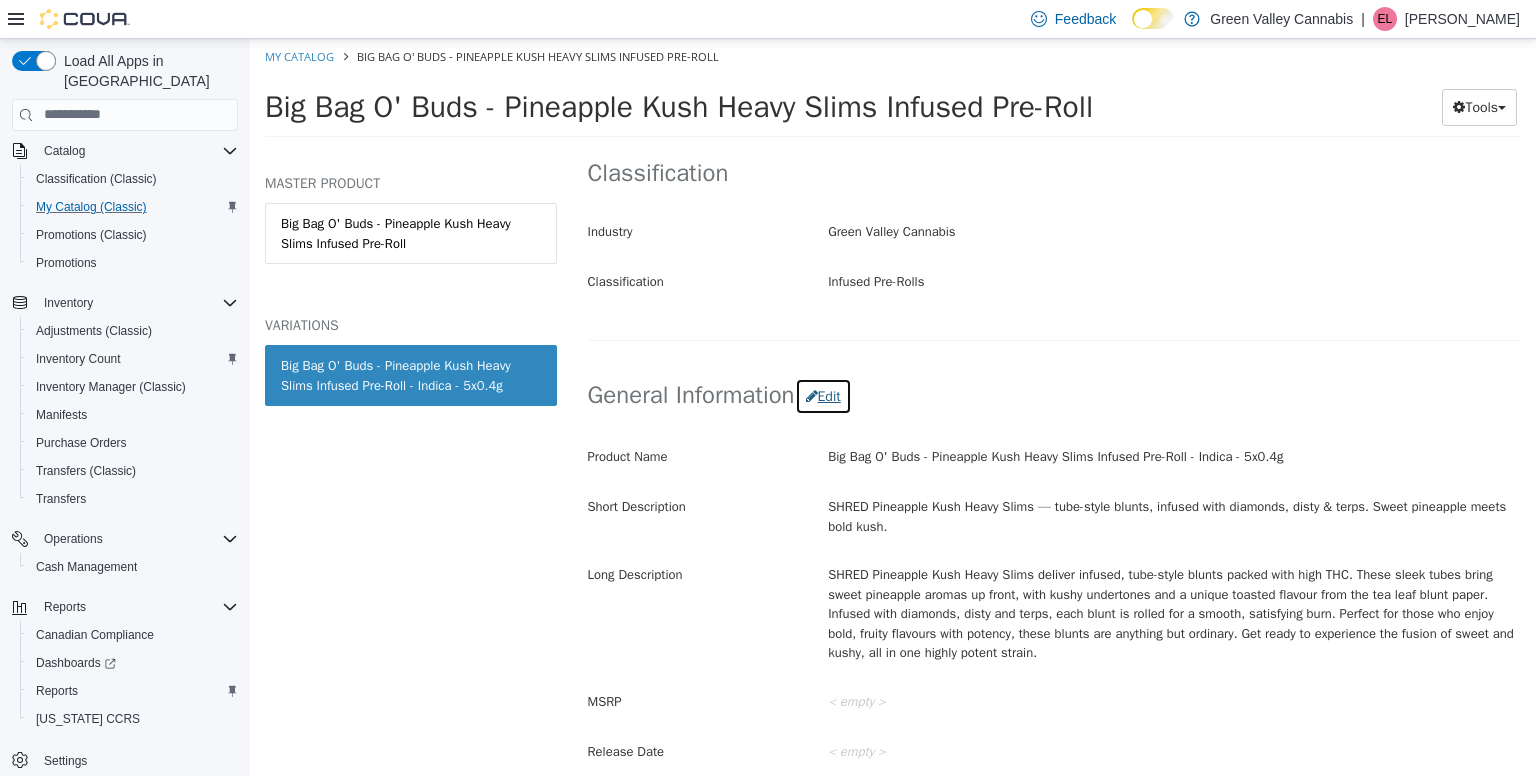 click at bounding box center [812, 395] 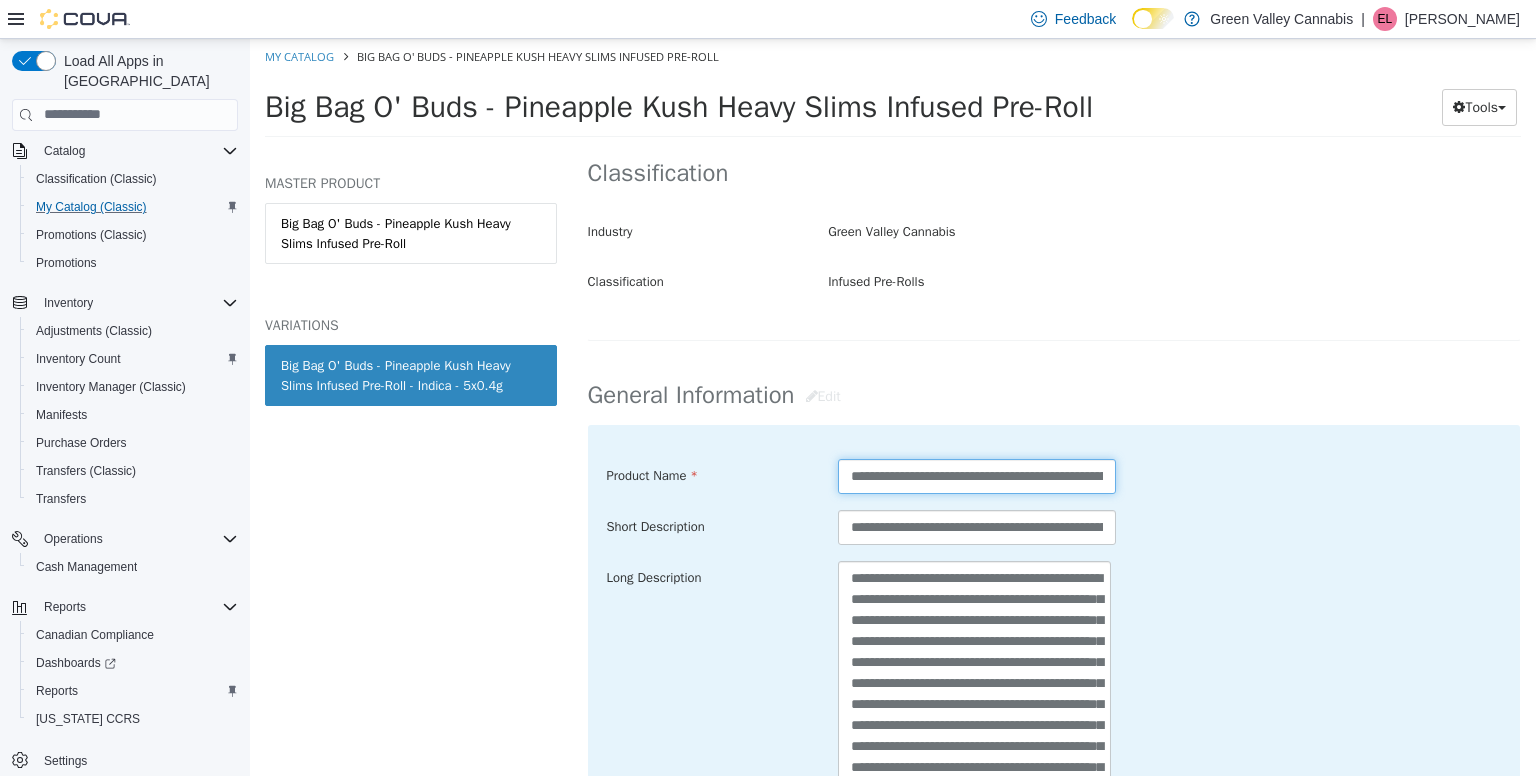 drag, startPoint x: 940, startPoint y: 472, endPoint x: 838, endPoint y: 479, distance: 102.239914 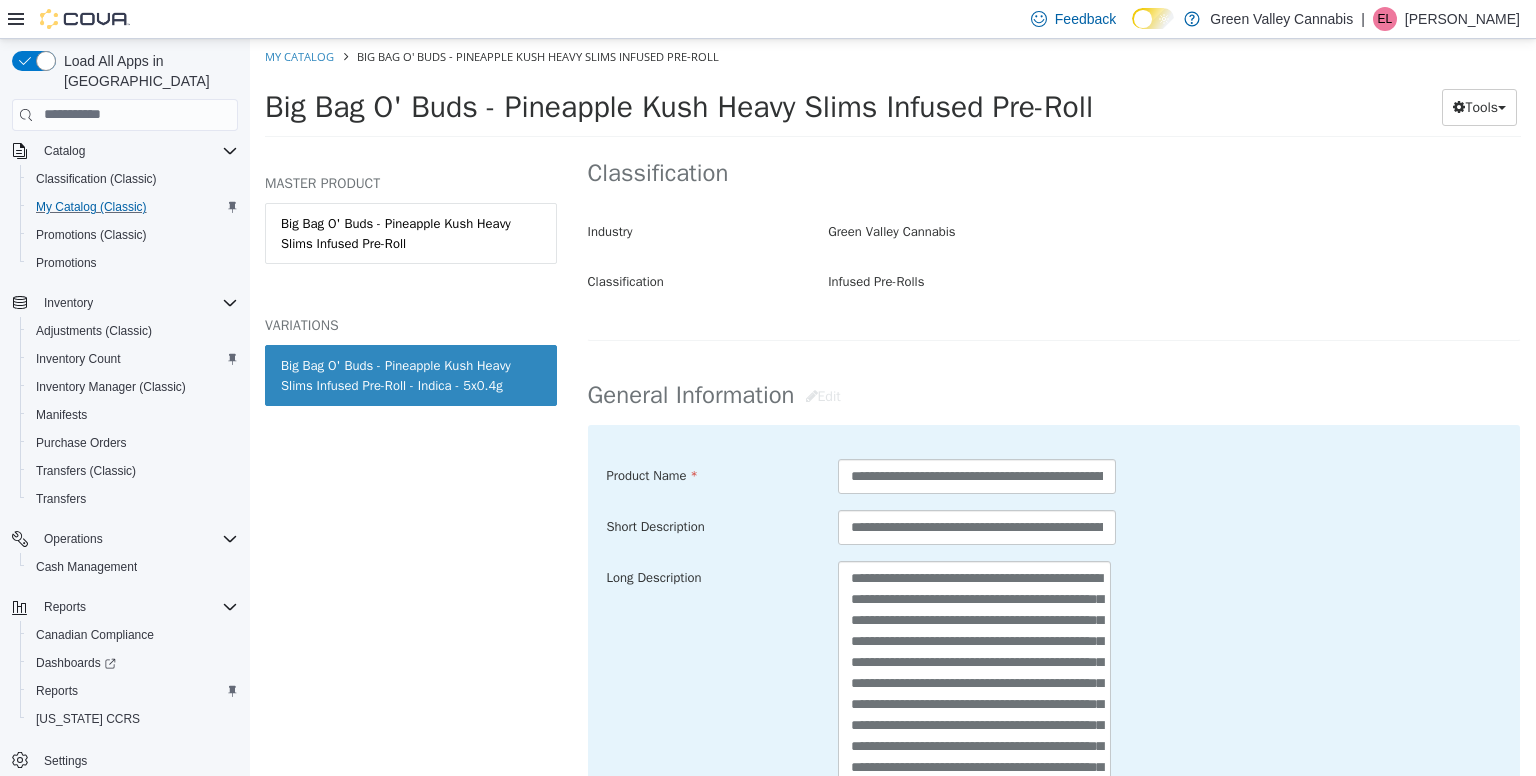 click on "**********" at bounding box center (1054, 527) 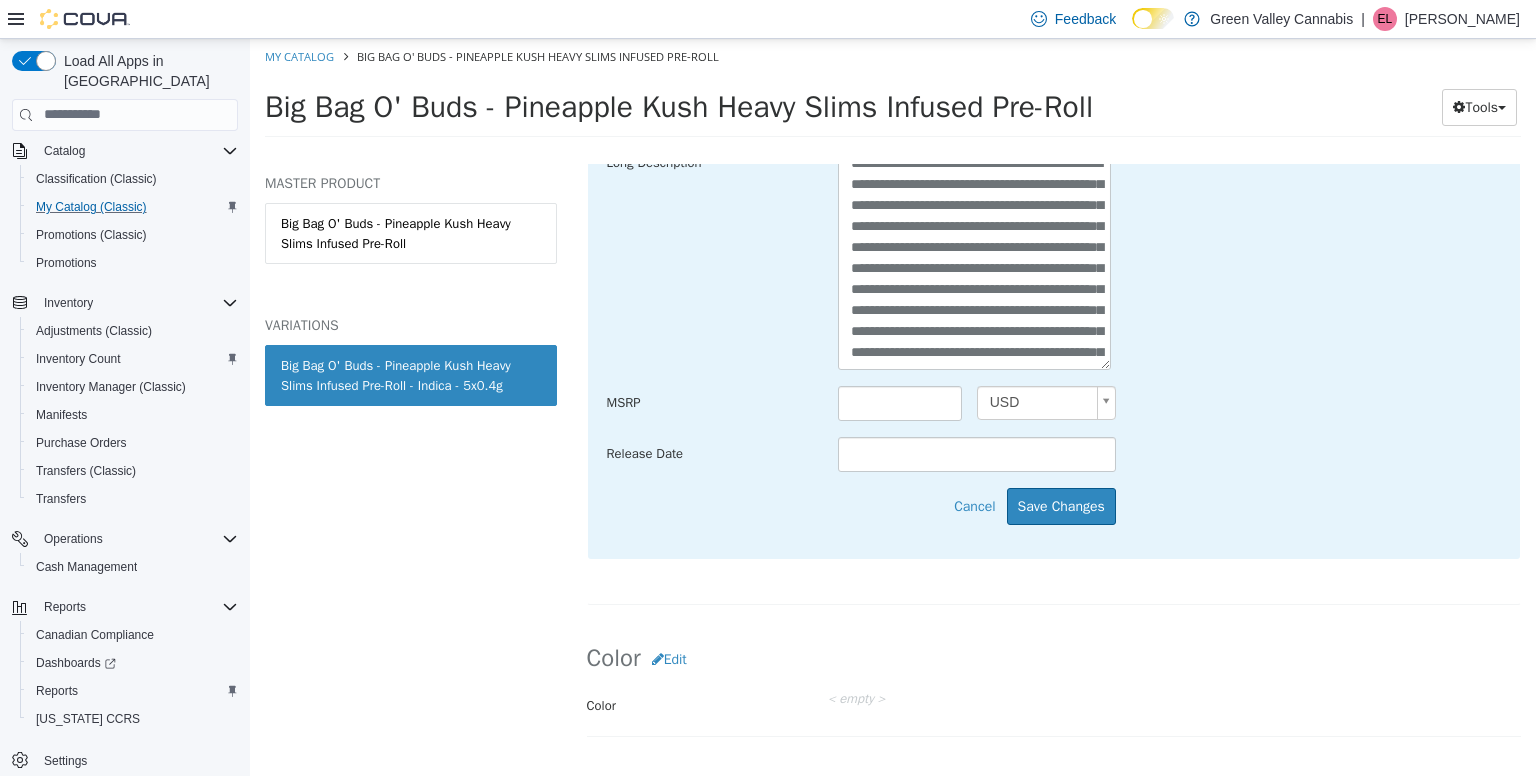 scroll, scrollTop: 908, scrollLeft: 0, axis: vertical 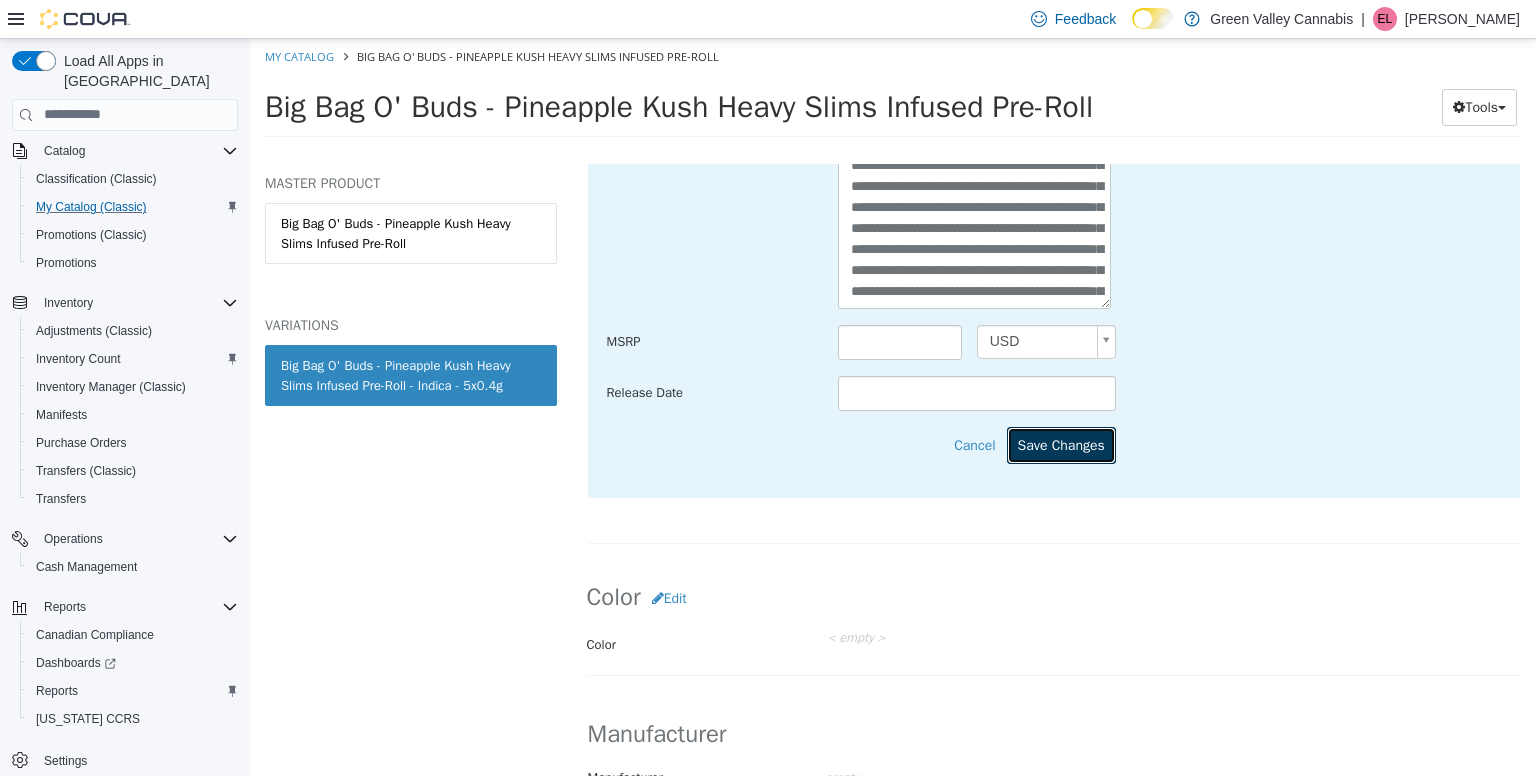 click on "Save Changes" at bounding box center [1061, 444] 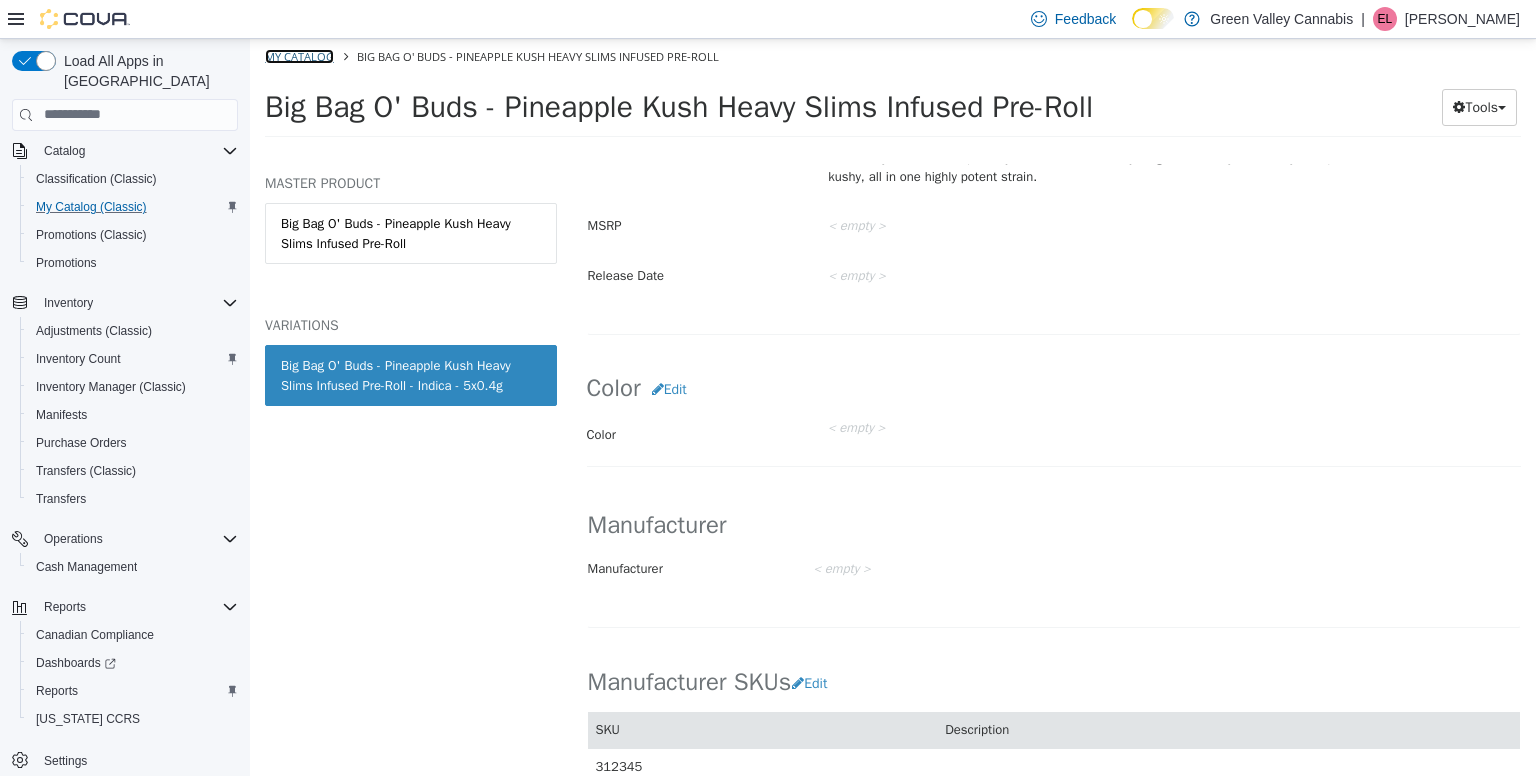 click on "My Catalog" at bounding box center [299, 55] 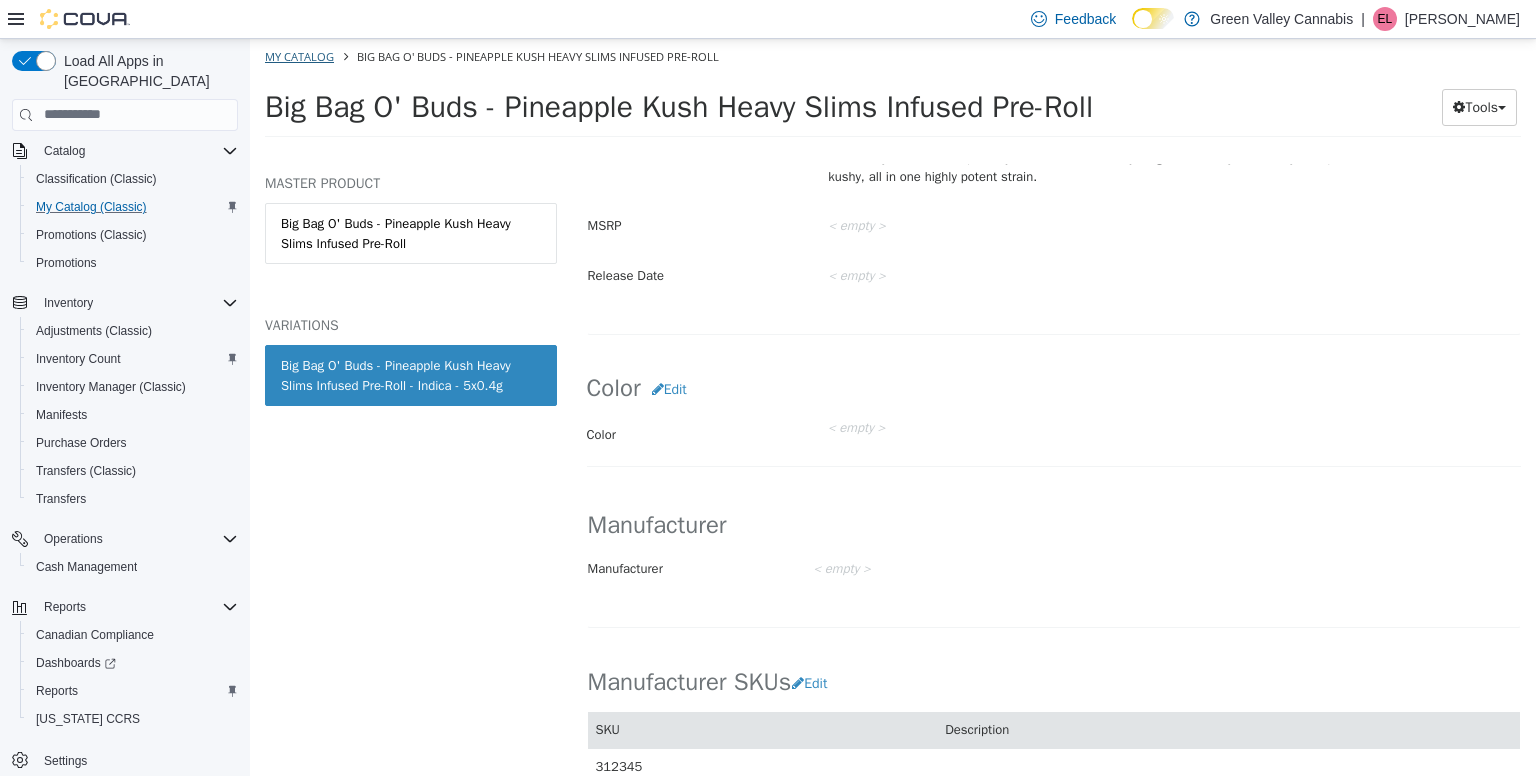 select on "**********" 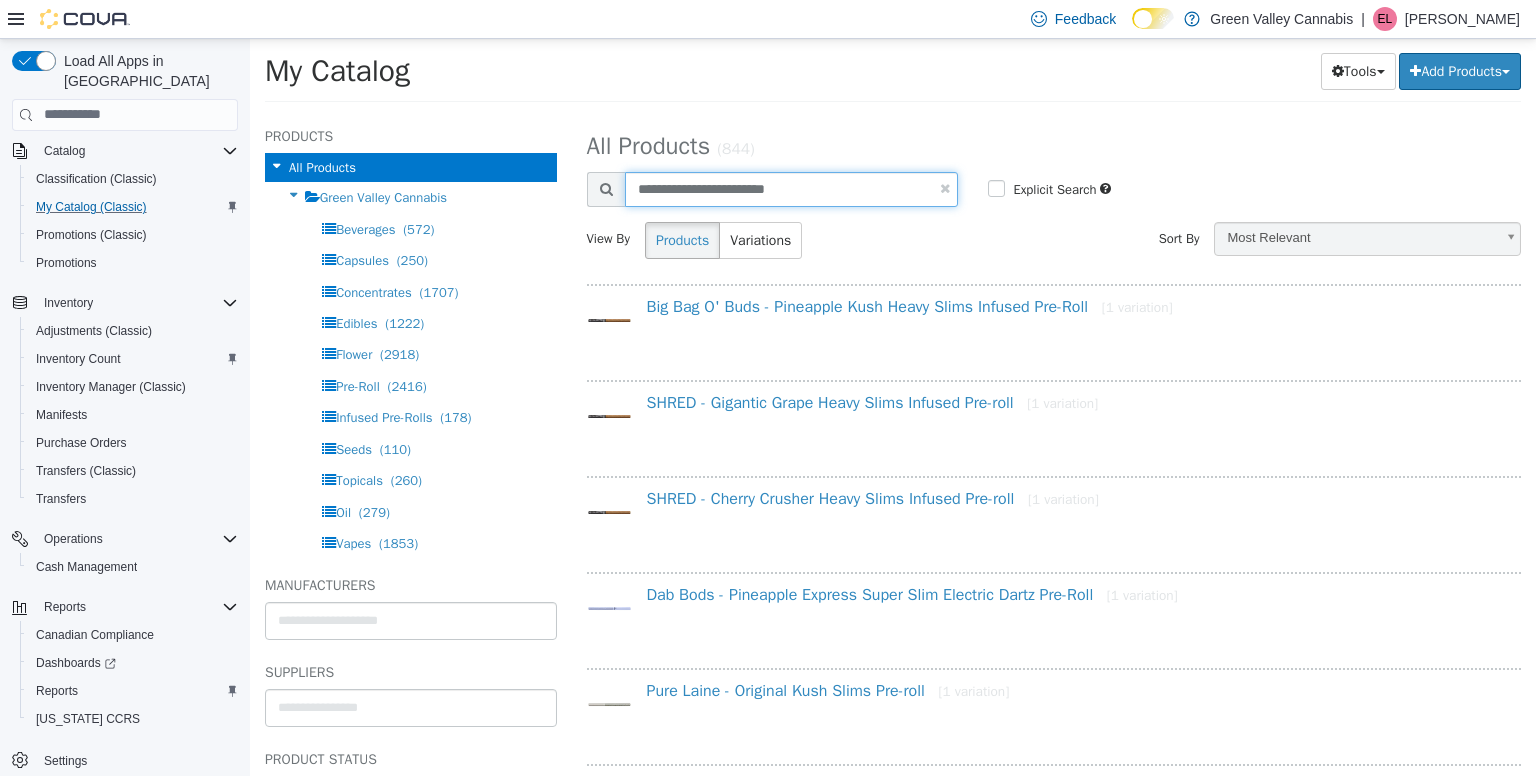 drag, startPoint x: 848, startPoint y: 195, endPoint x: 577, endPoint y: 197, distance: 271.0074 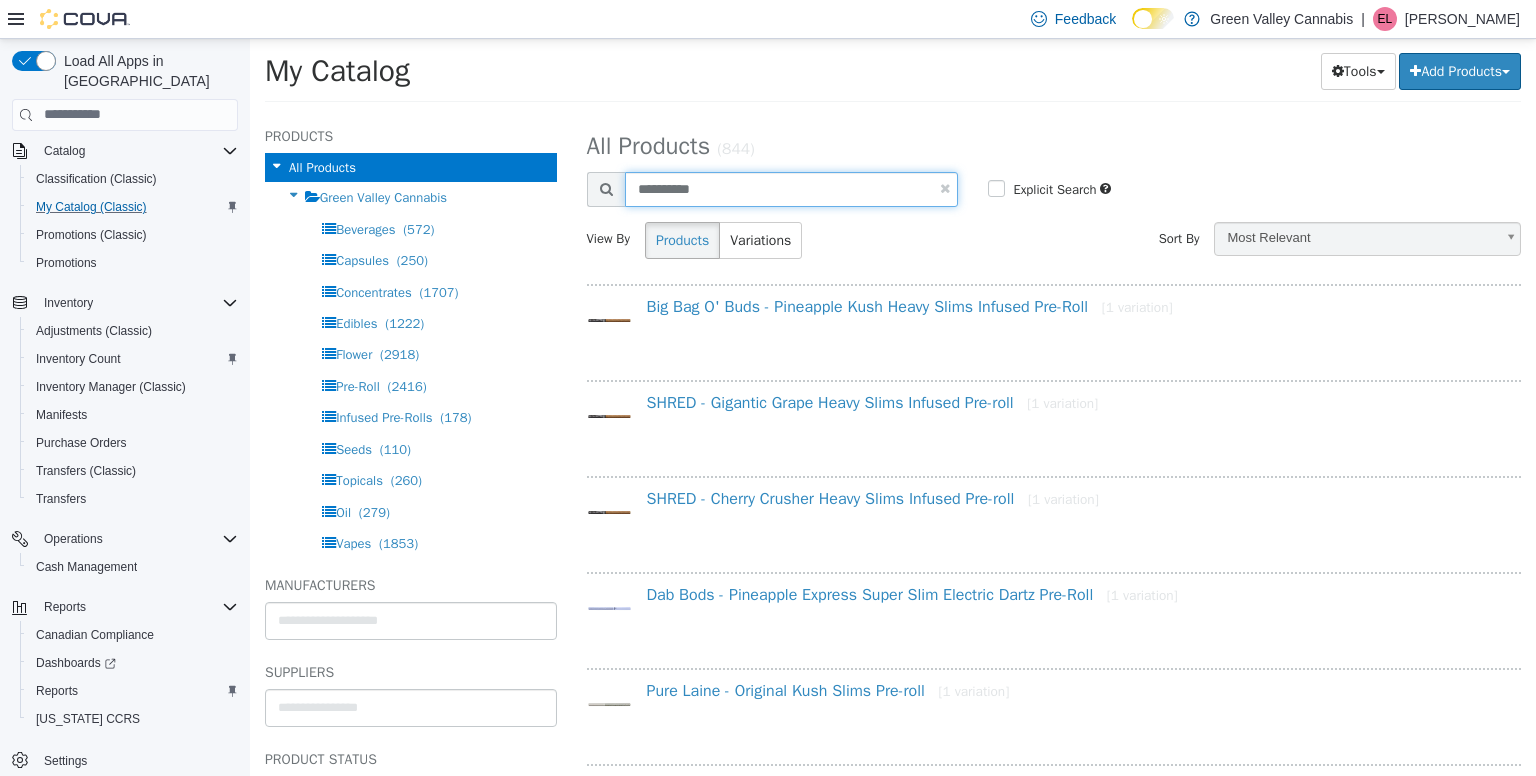 type on "**********" 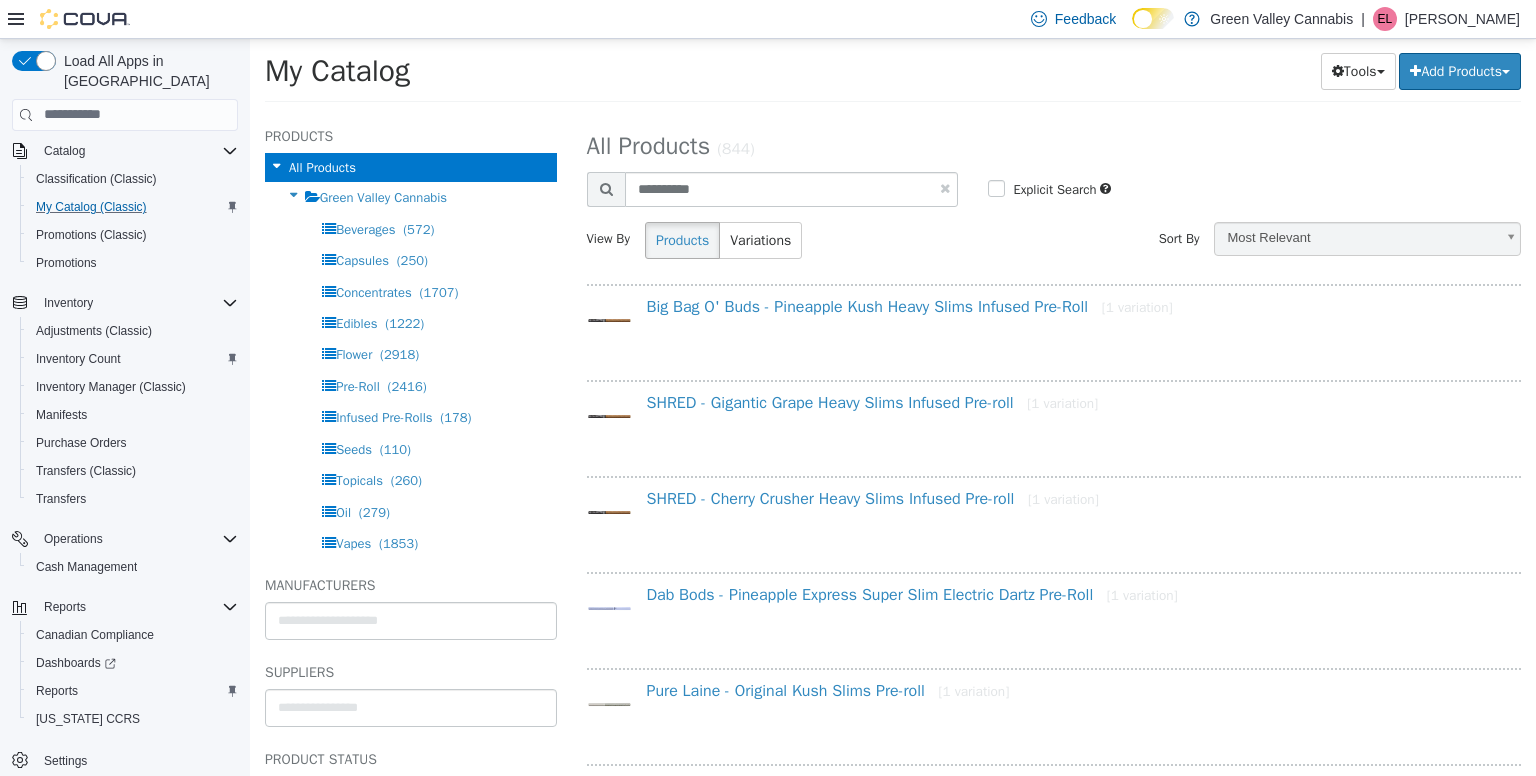 select on "**********" 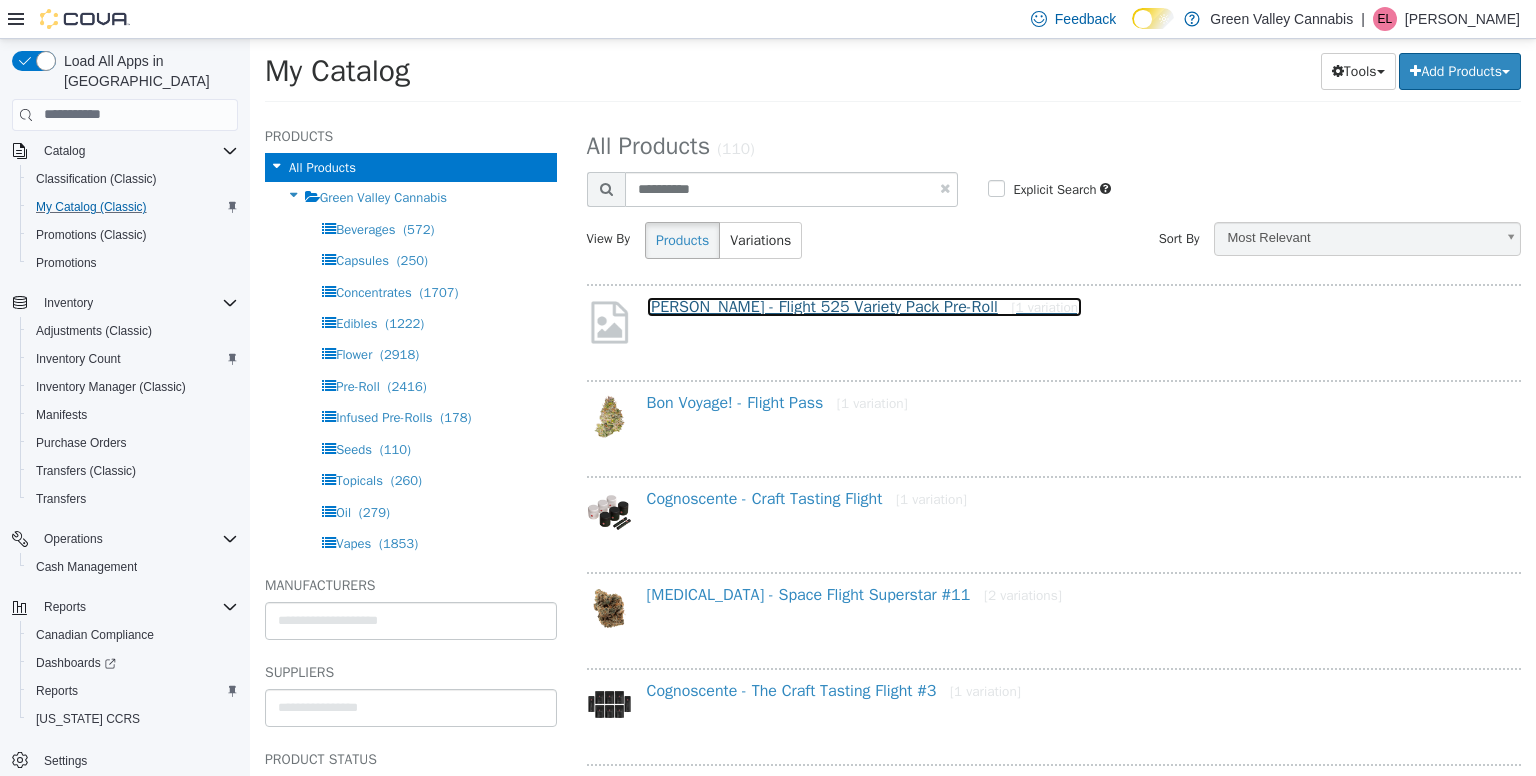 click on "[PERSON_NAME] - Flight 525 Variety Pack Pre-Roll
[1 variation]" at bounding box center [865, 306] 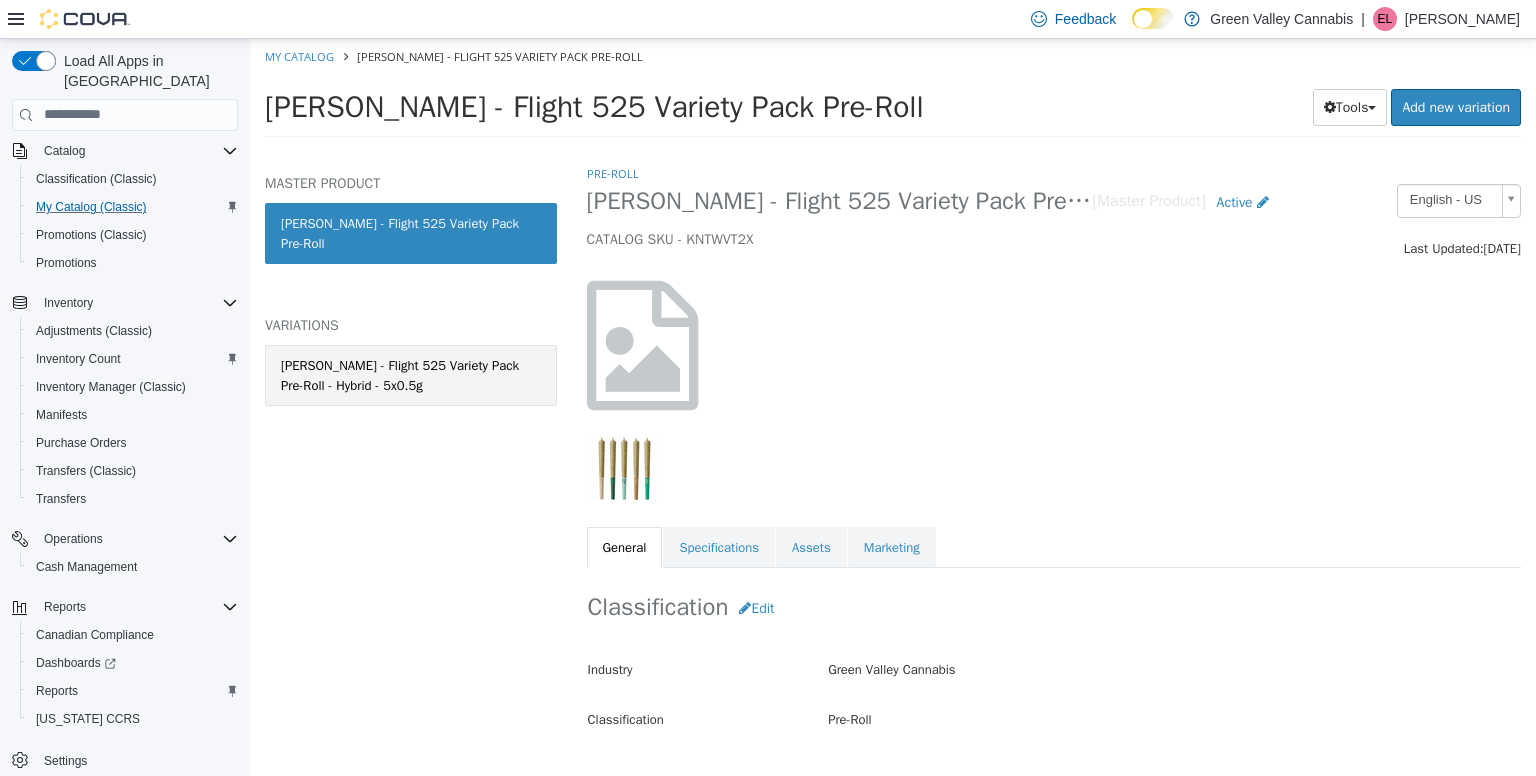 click on "[PERSON_NAME] - Flight 525 Variety Pack Pre-Roll - Hybrid - 5x0.5g" at bounding box center [411, 374] 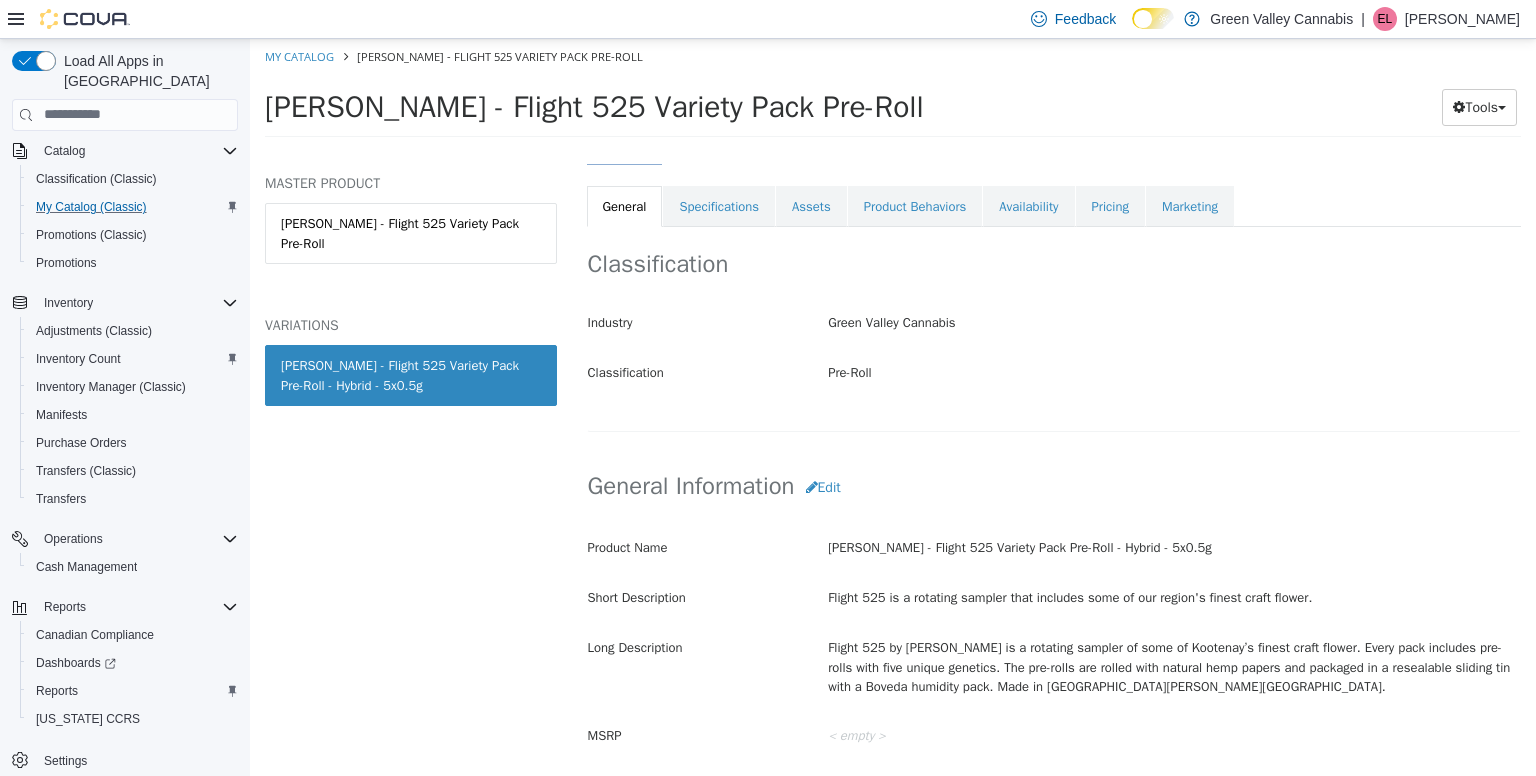 scroll, scrollTop: 400, scrollLeft: 0, axis: vertical 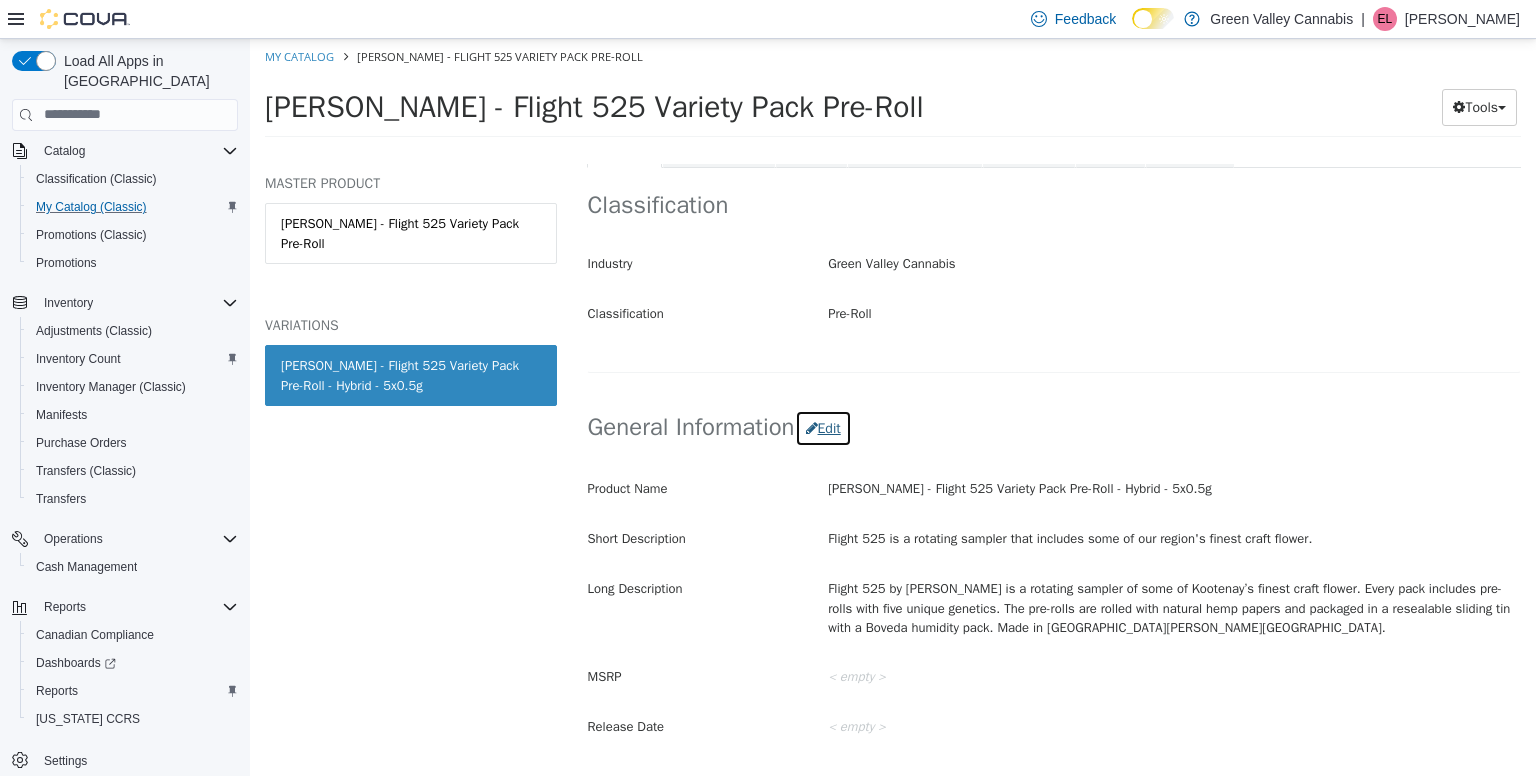 click on "Edit" at bounding box center [823, 427] 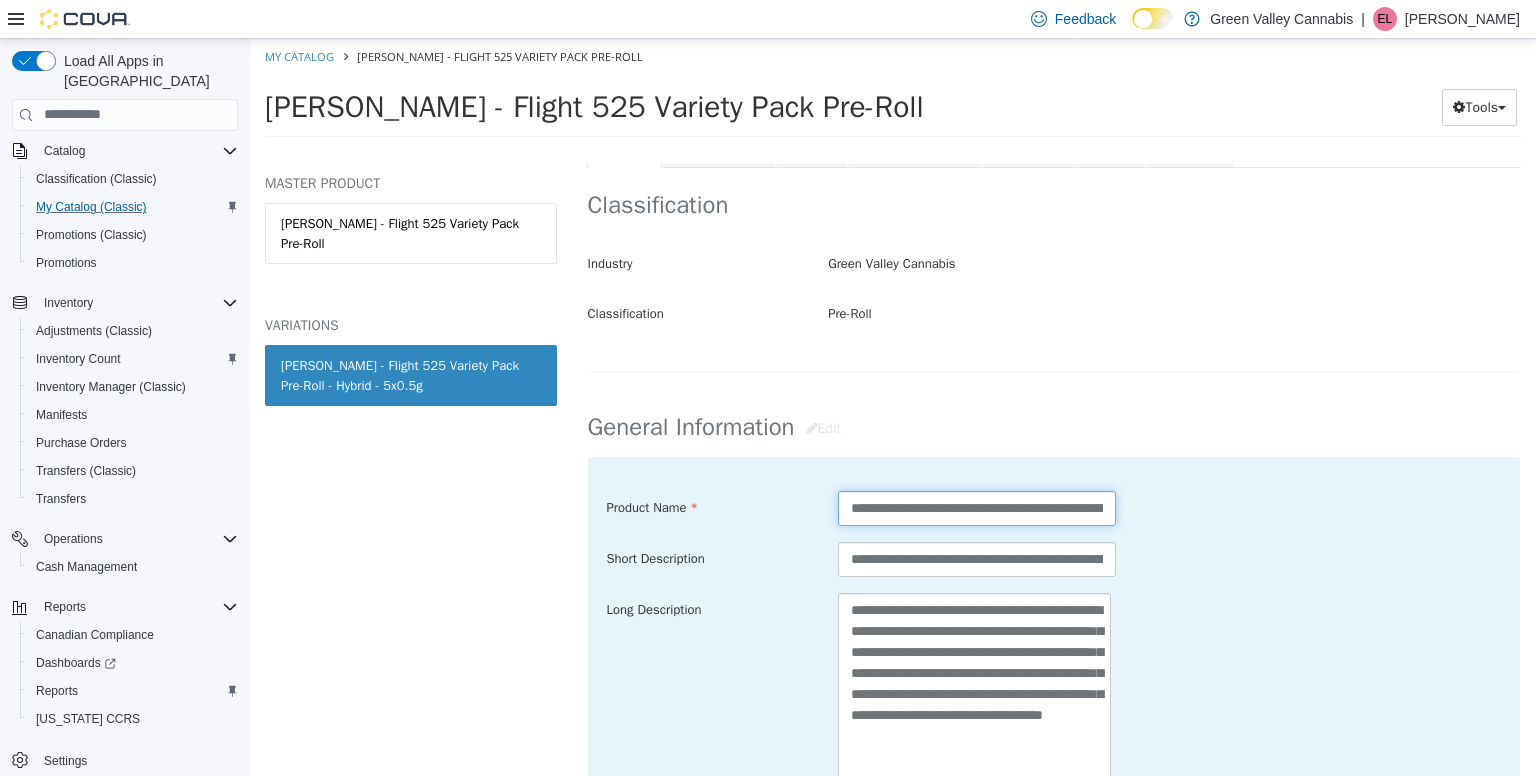 click on "**********" at bounding box center [977, 507] 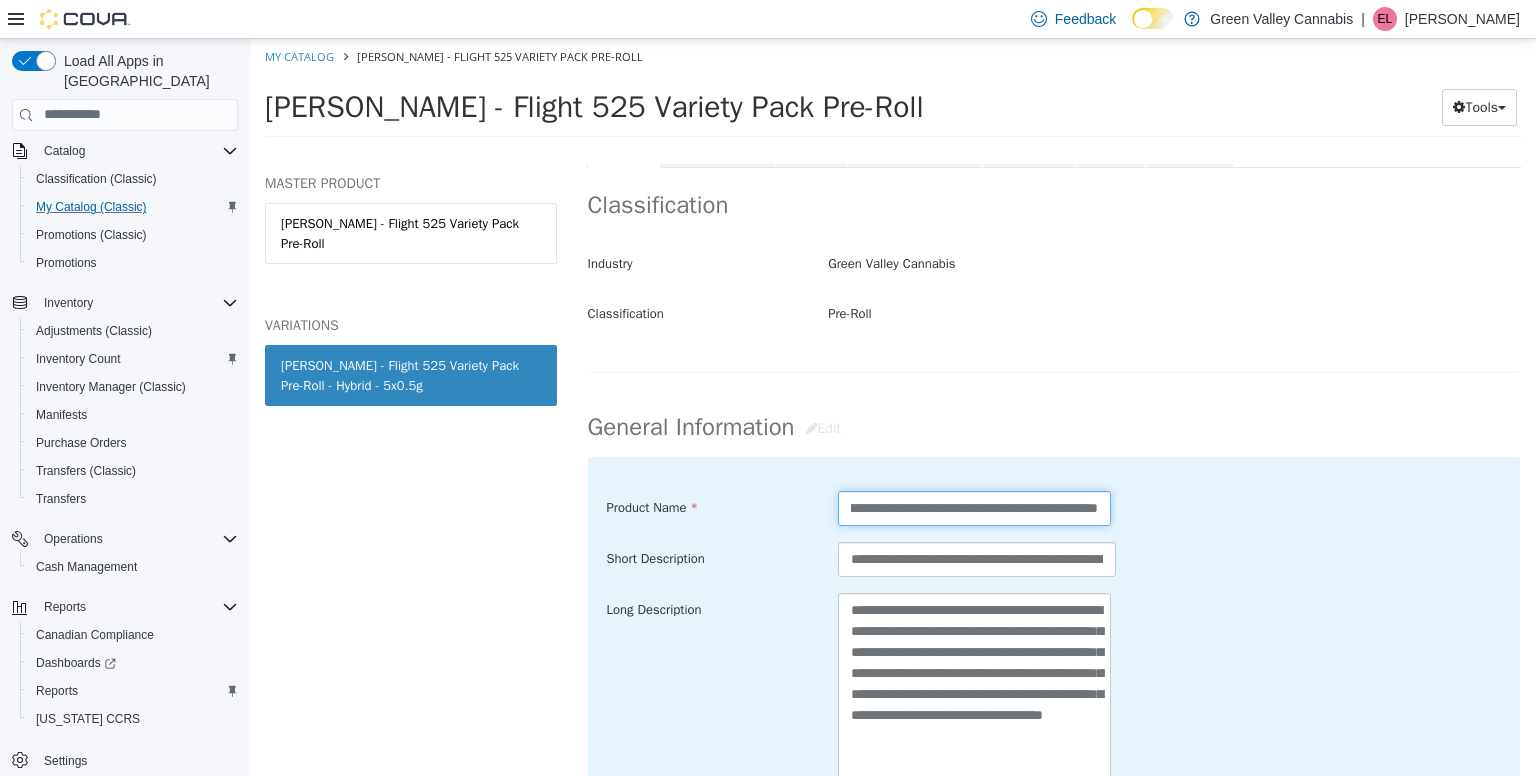 scroll, scrollTop: 0, scrollLeft: 172, axis: horizontal 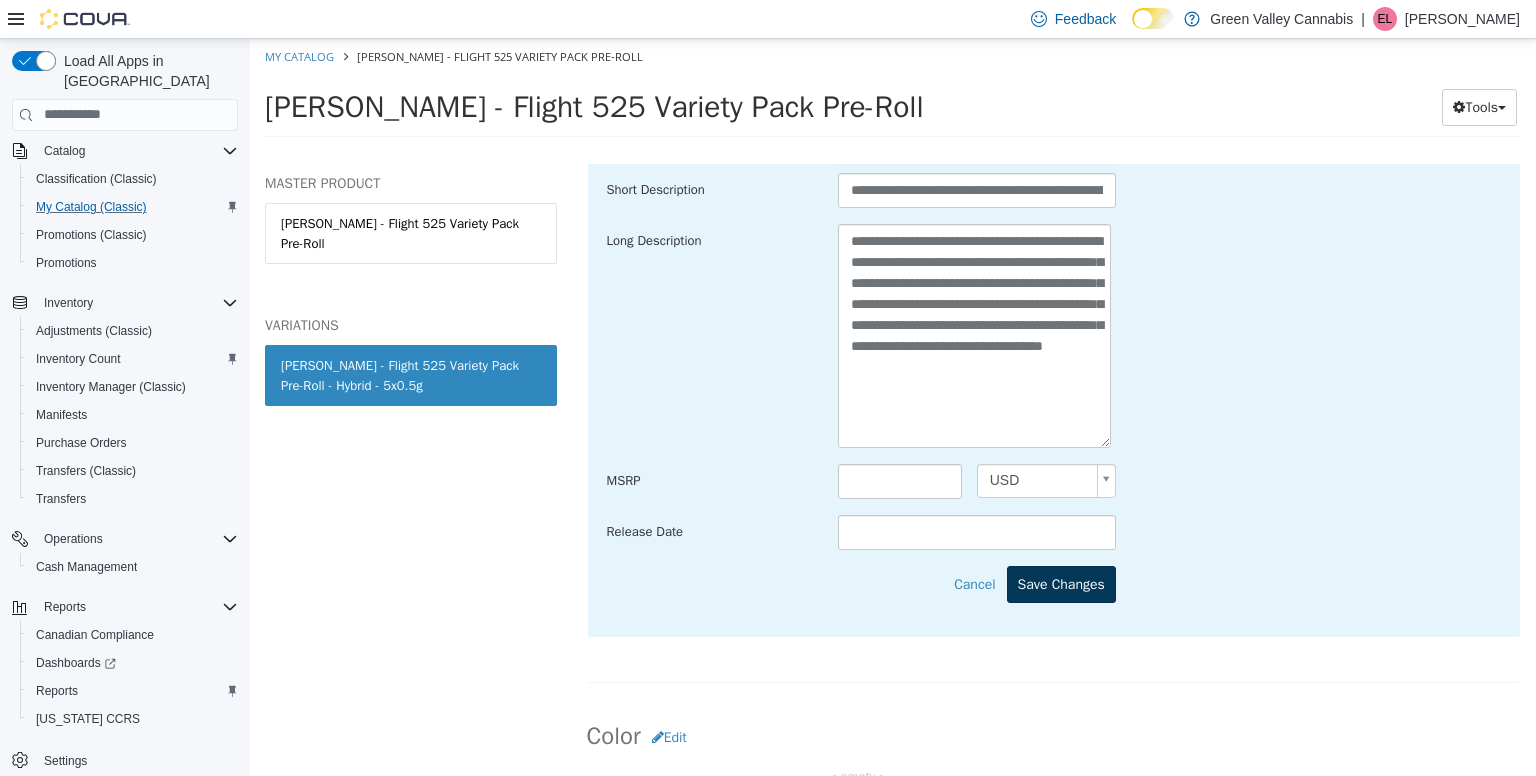 type on "**********" 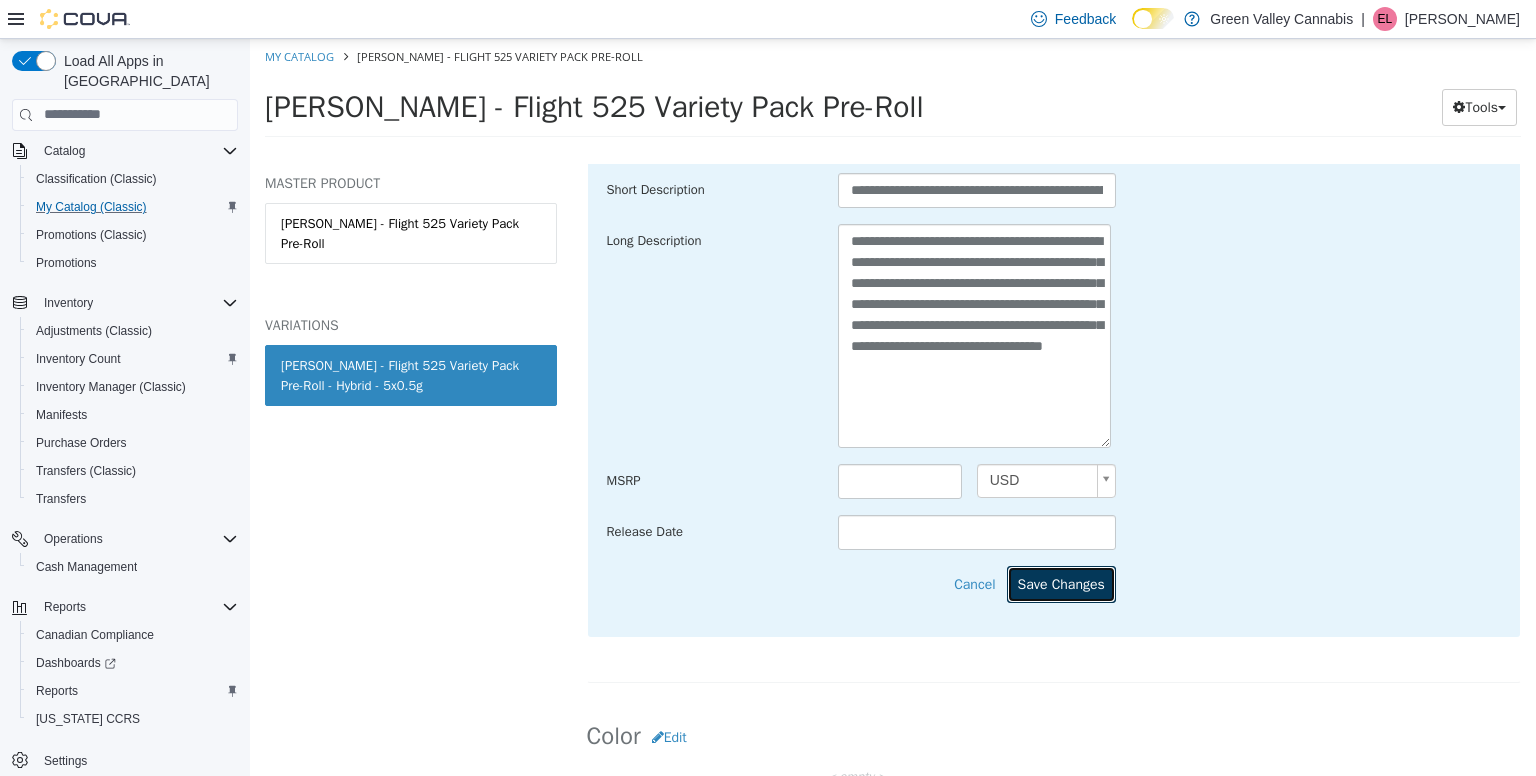 click on "Save Changes" at bounding box center [1061, 583] 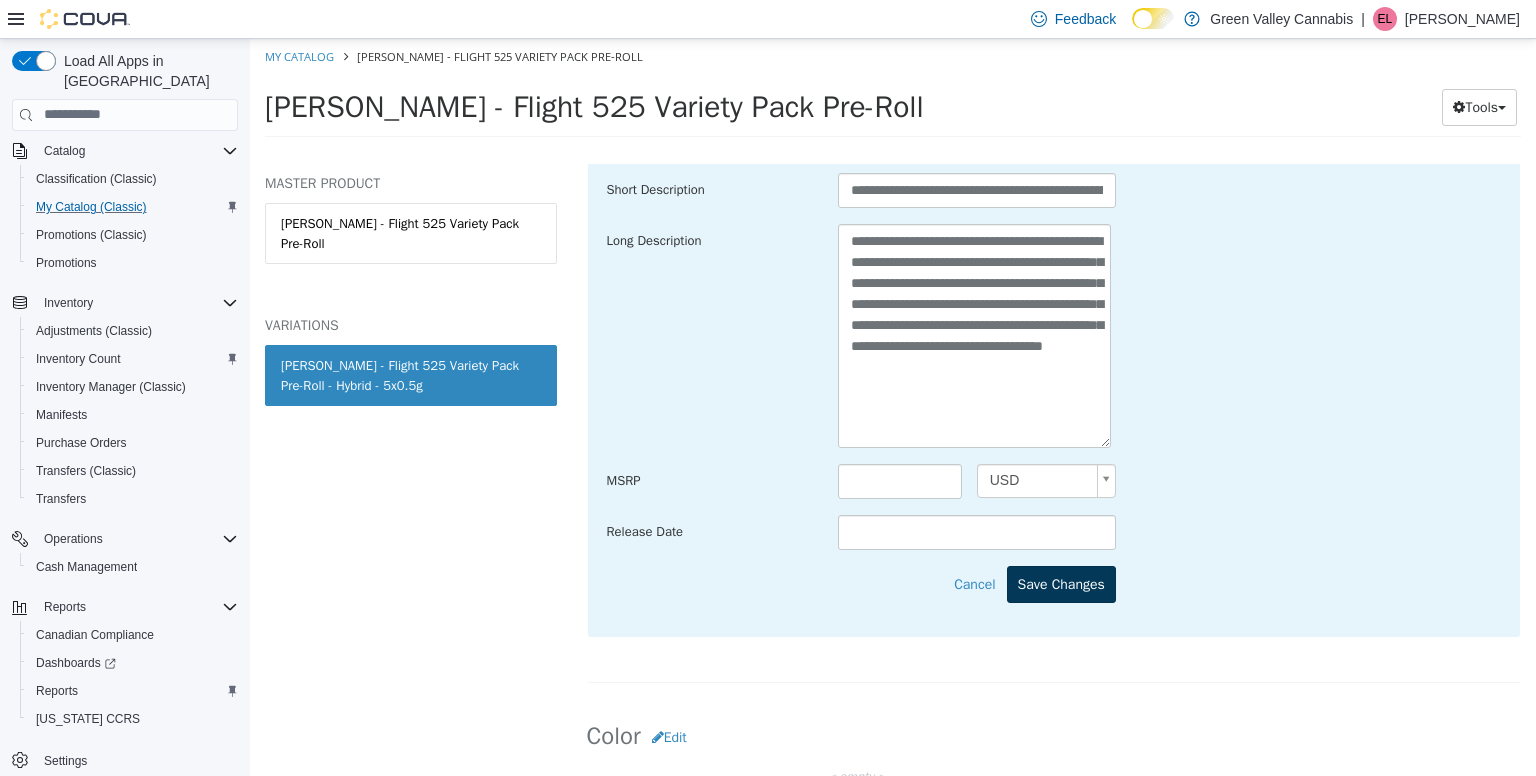 scroll, scrollTop: 0, scrollLeft: 0, axis: both 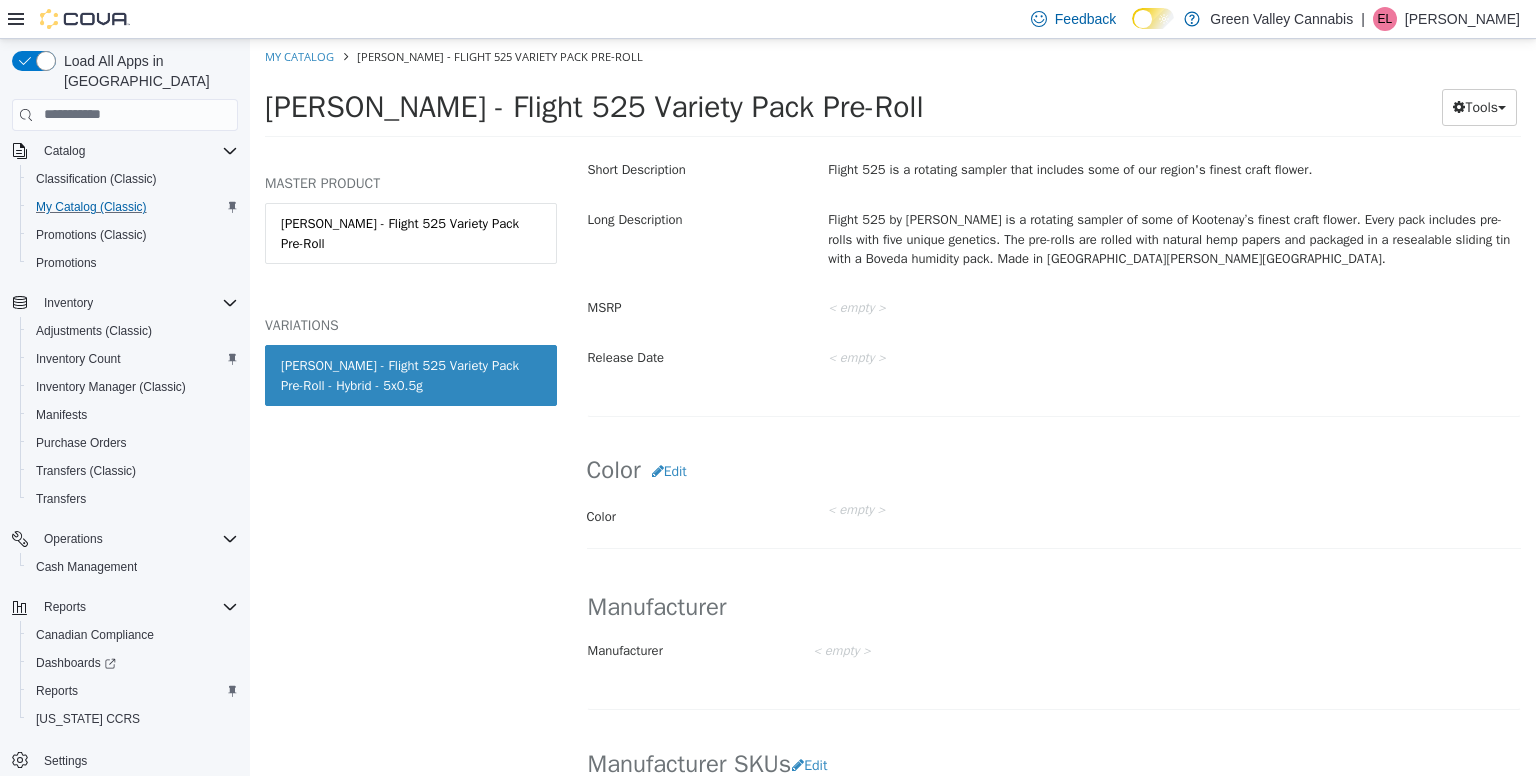 click on "My Catalog
[PERSON_NAME] - Flight 525 Variety Pack Pre-Roll" at bounding box center [893, 56] 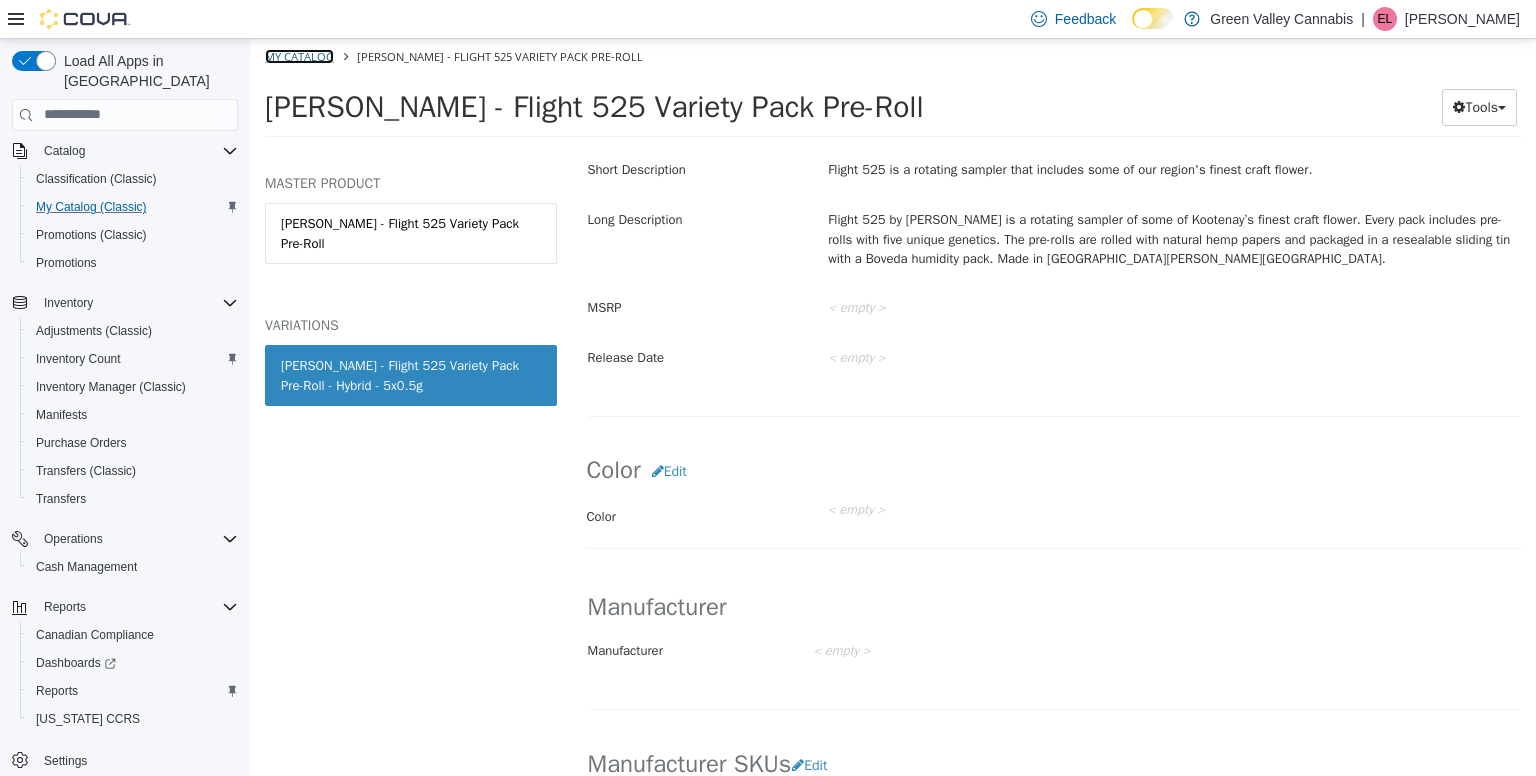 click on "My Catalog" at bounding box center [299, 55] 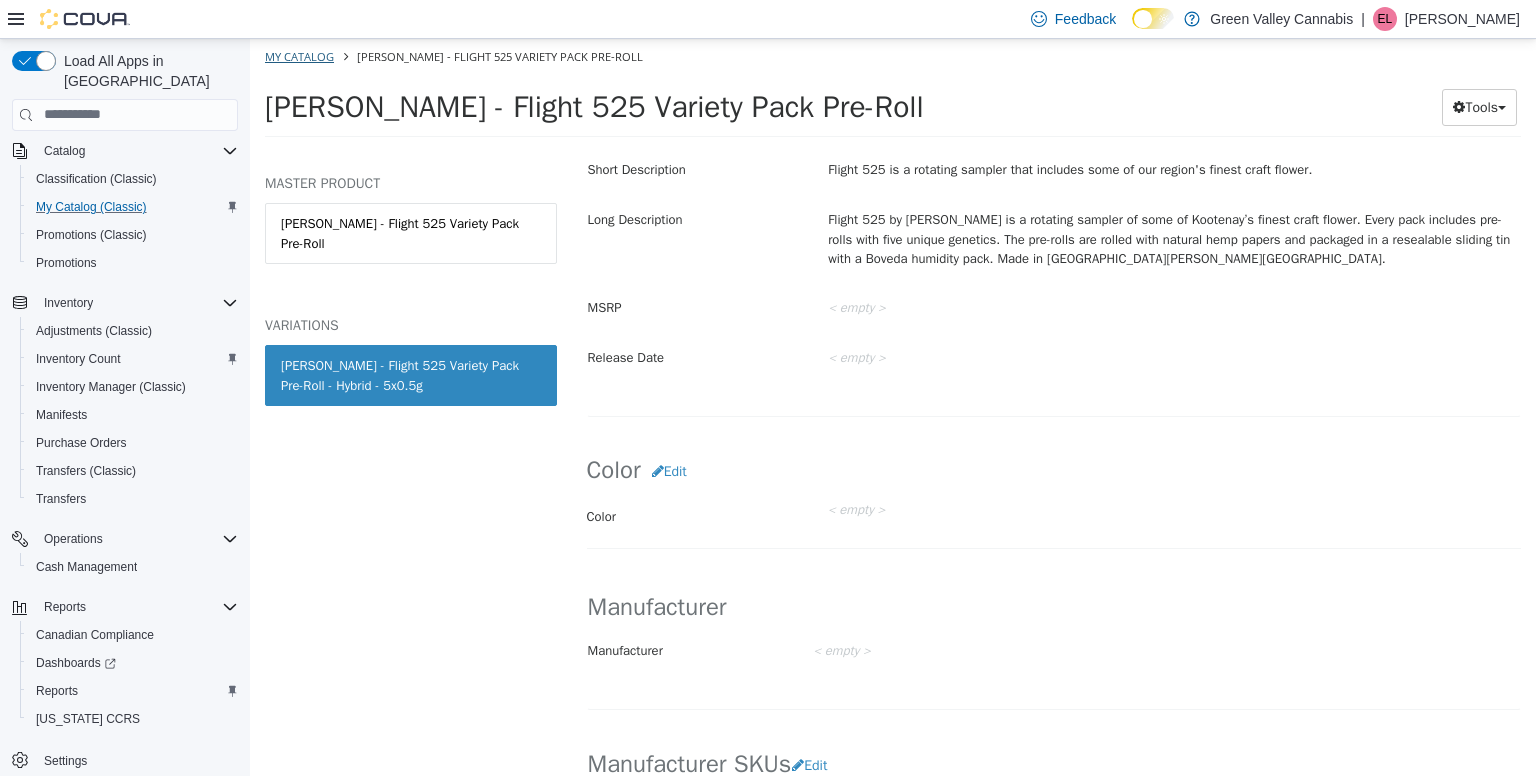select on "**********" 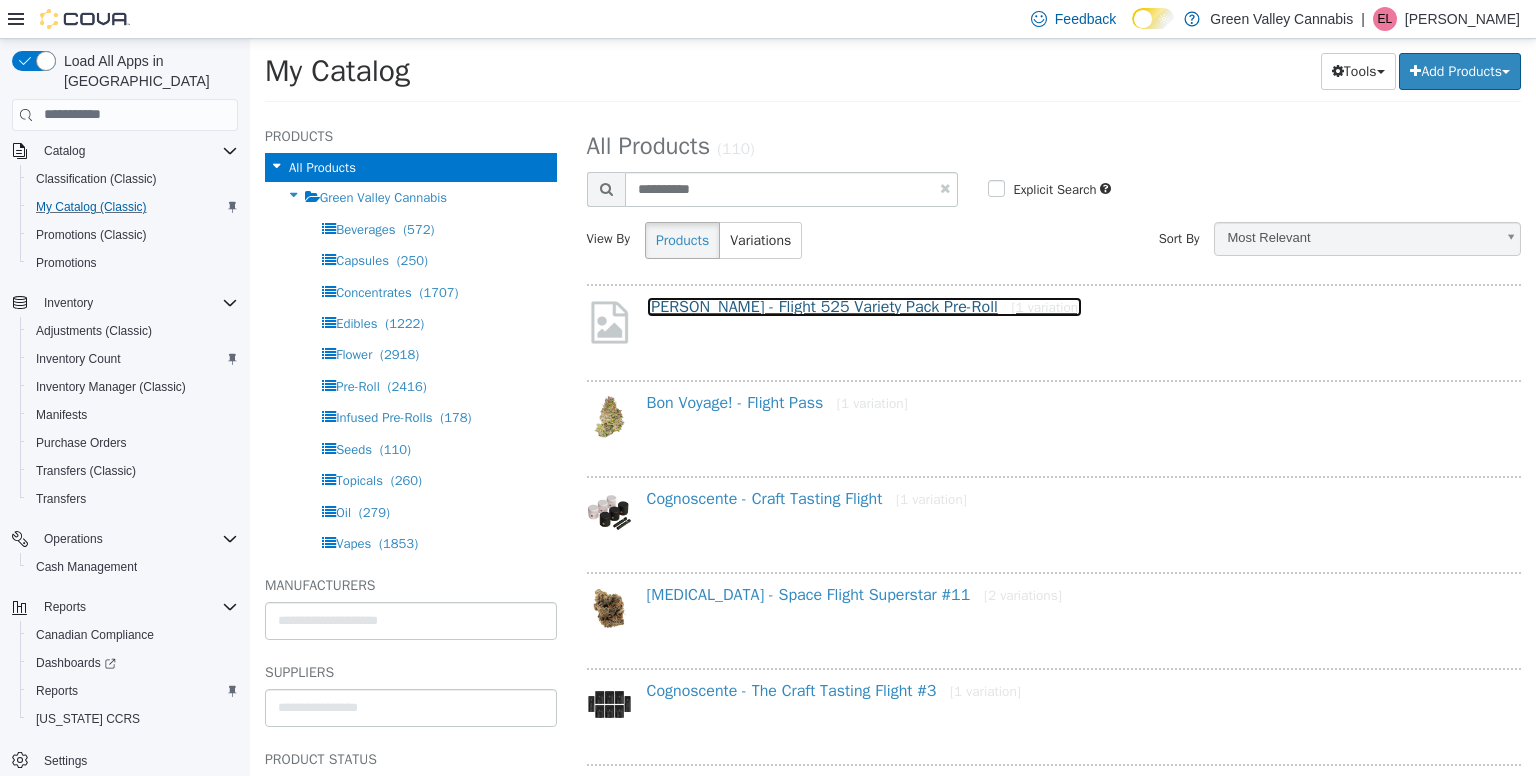 click on "[PERSON_NAME] - Flight 525 Variety Pack Pre-Roll
[1 variation]" at bounding box center [865, 306] 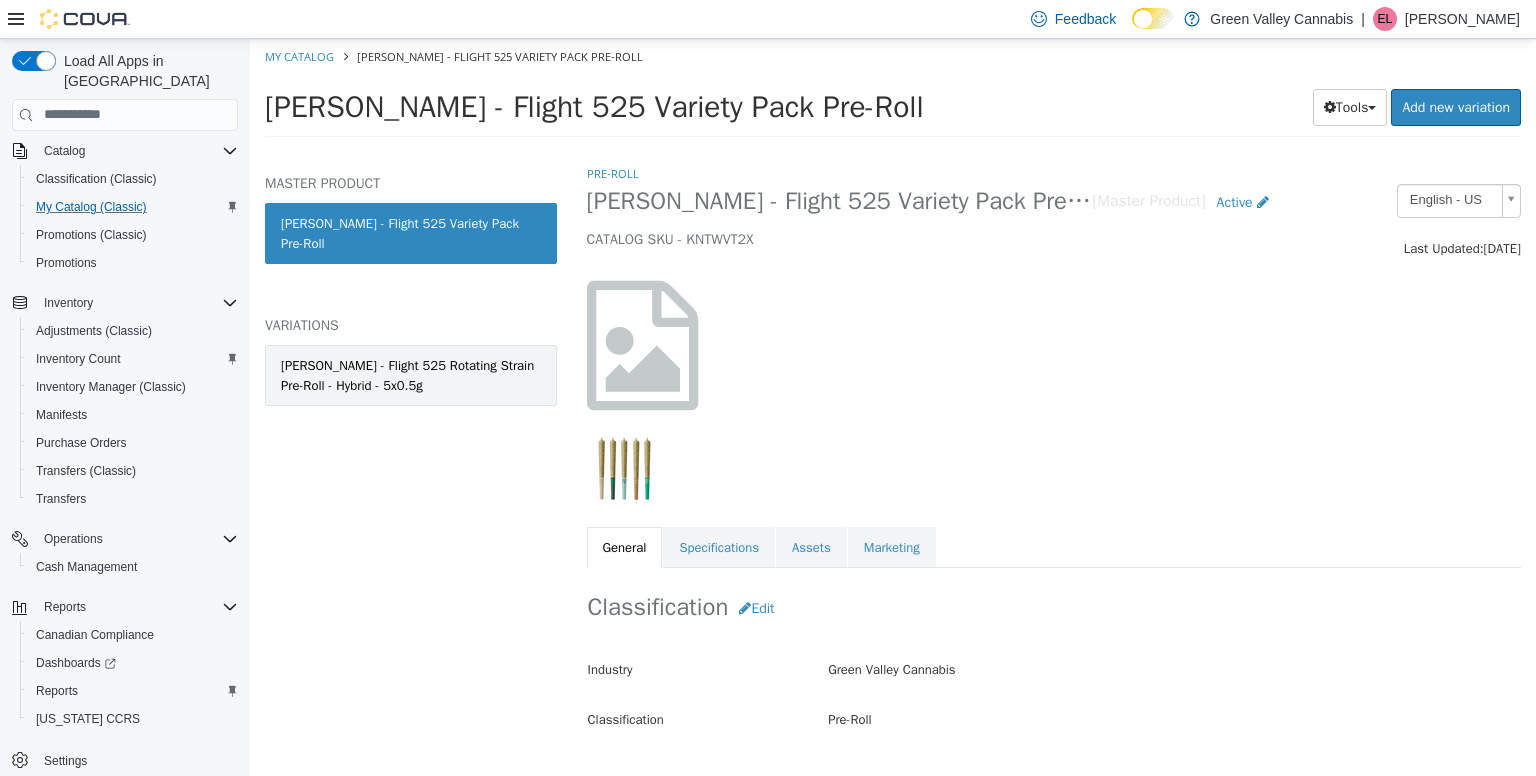 click on "[PERSON_NAME] - Flight 525 Rotating Strain Pre-Roll - Hybrid - 5x0.5g" at bounding box center (411, 374) 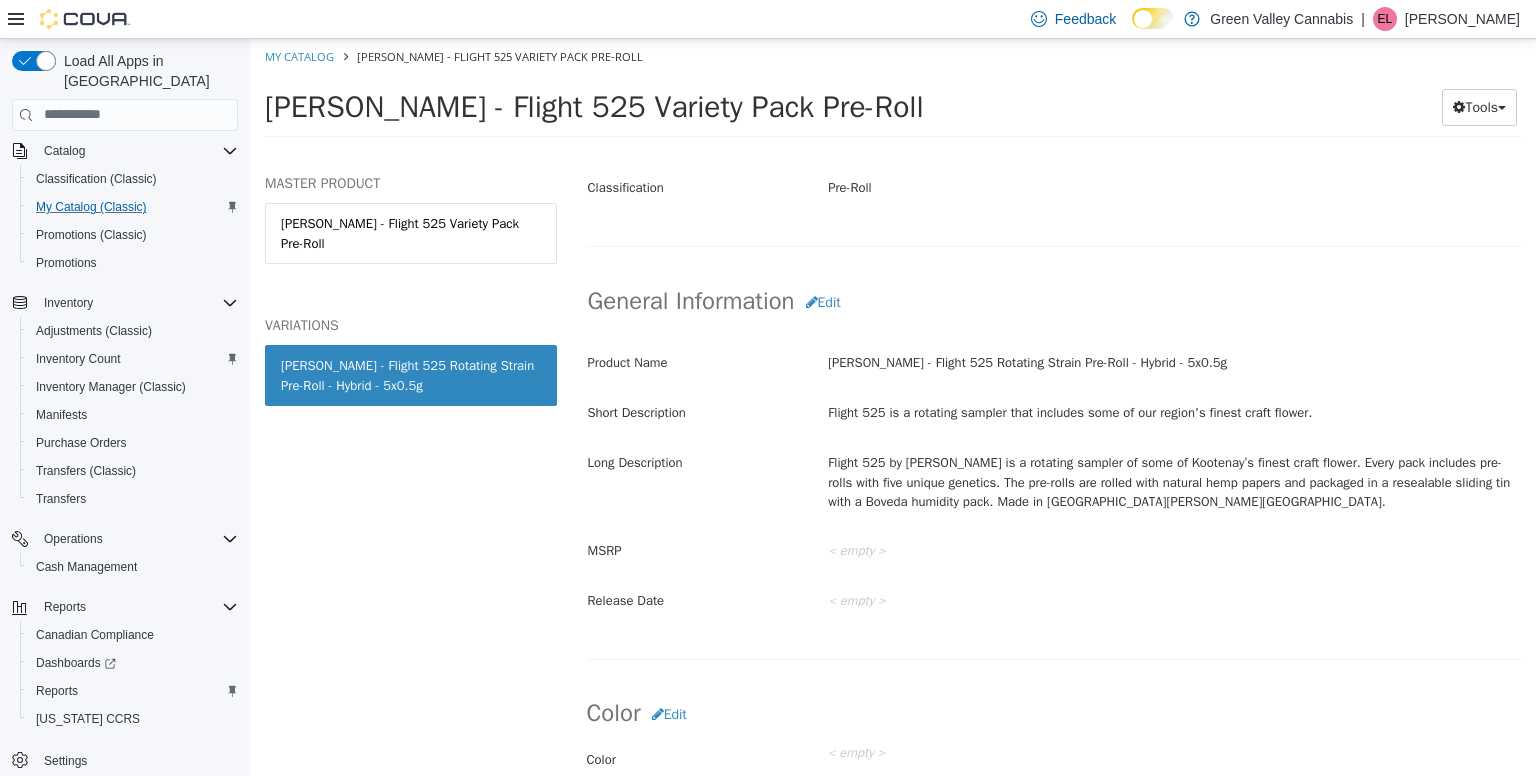 scroll, scrollTop: 540, scrollLeft: 0, axis: vertical 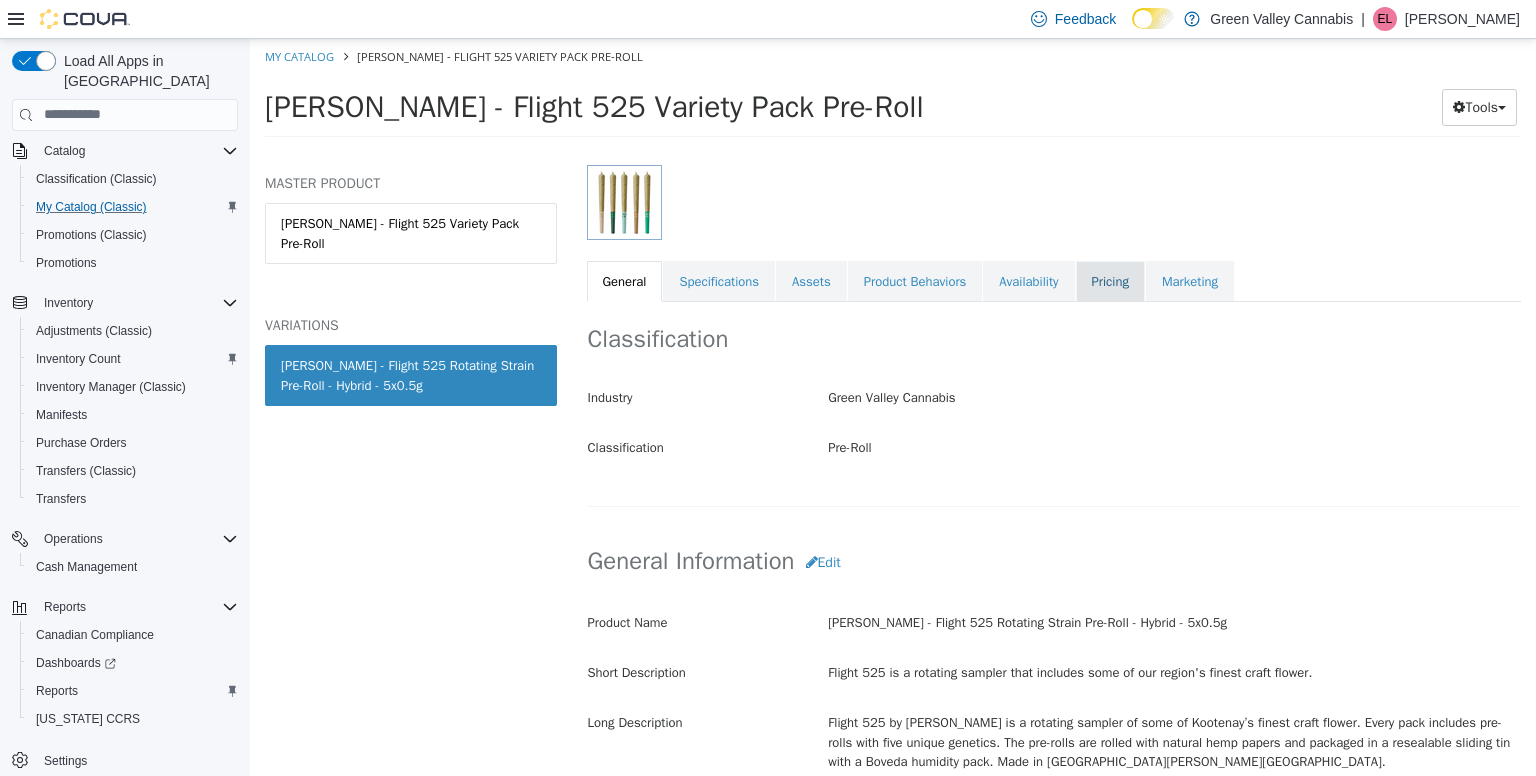 click on "Pricing" at bounding box center (1110, 281) 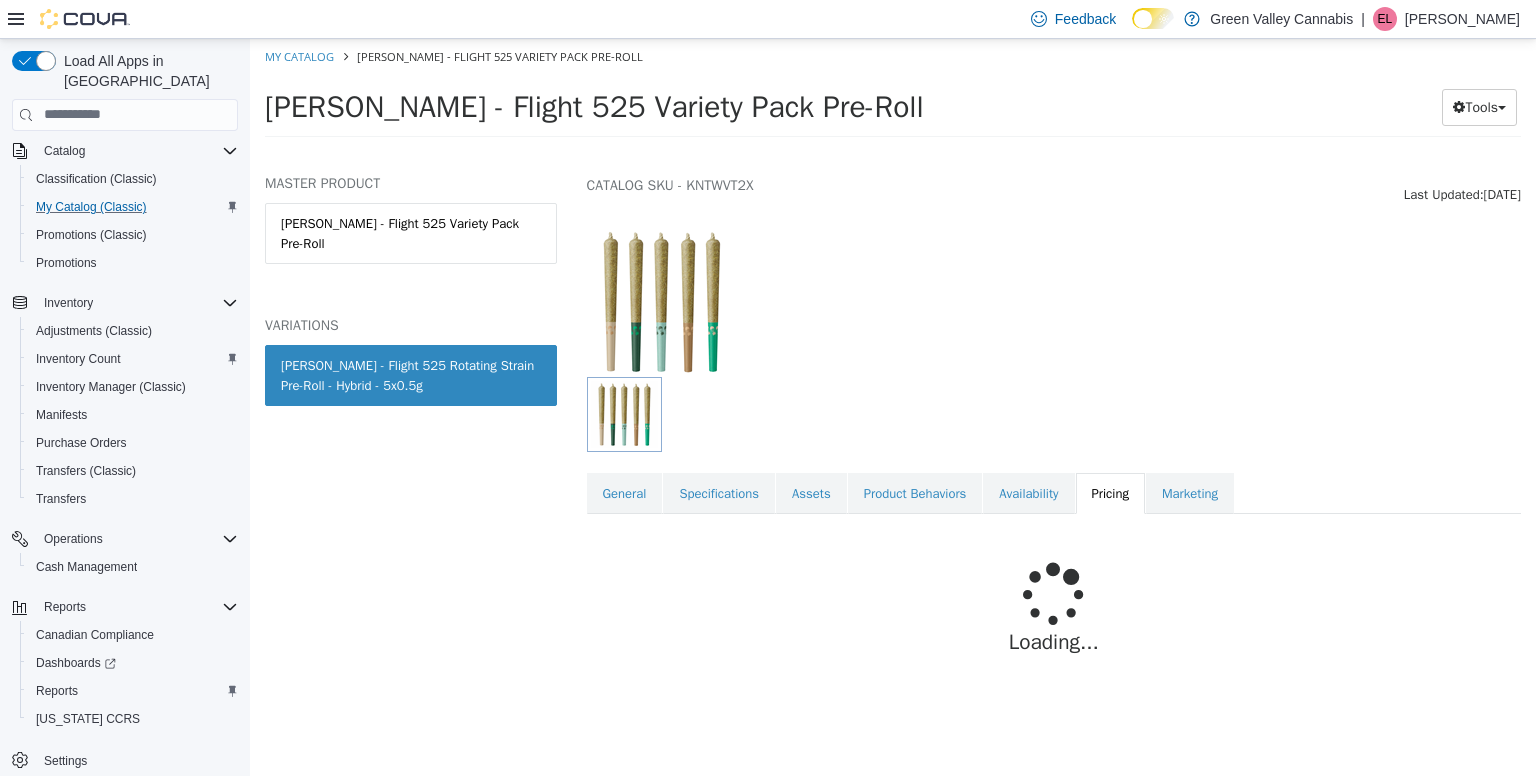scroll, scrollTop: 111, scrollLeft: 0, axis: vertical 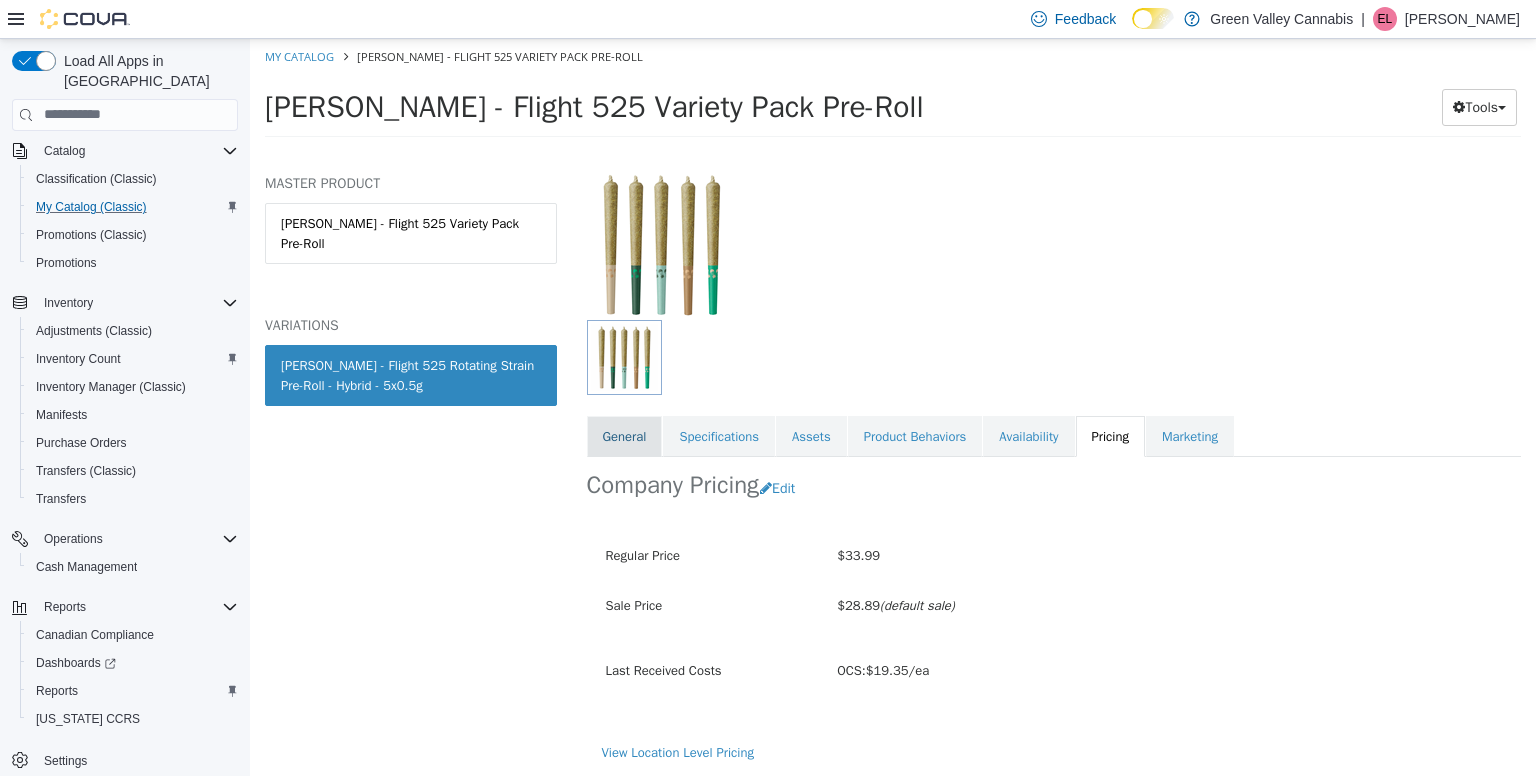 click on "General" at bounding box center [625, 436] 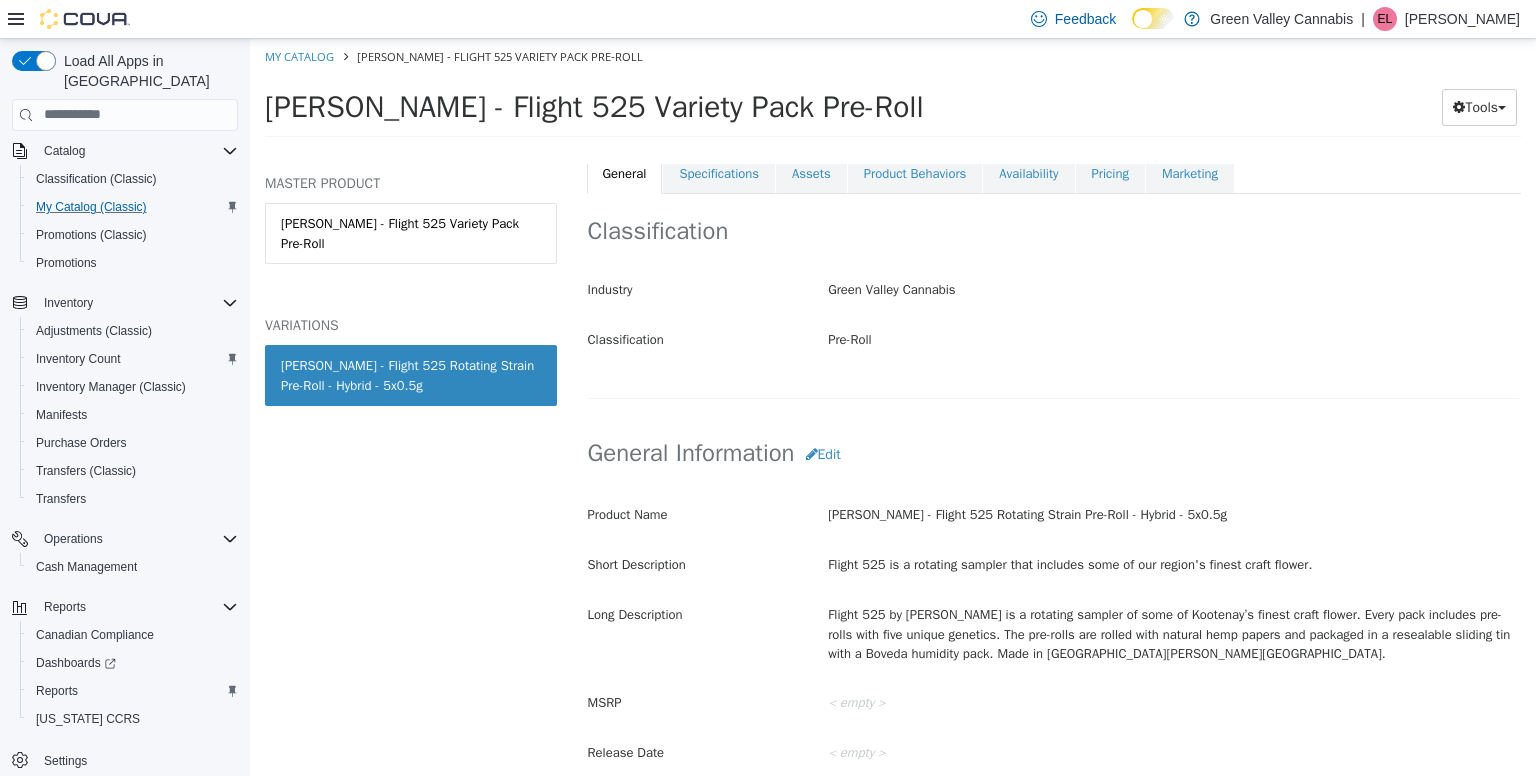 scroll, scrollTop: 328, scrollLeft: 0, axis: vertical 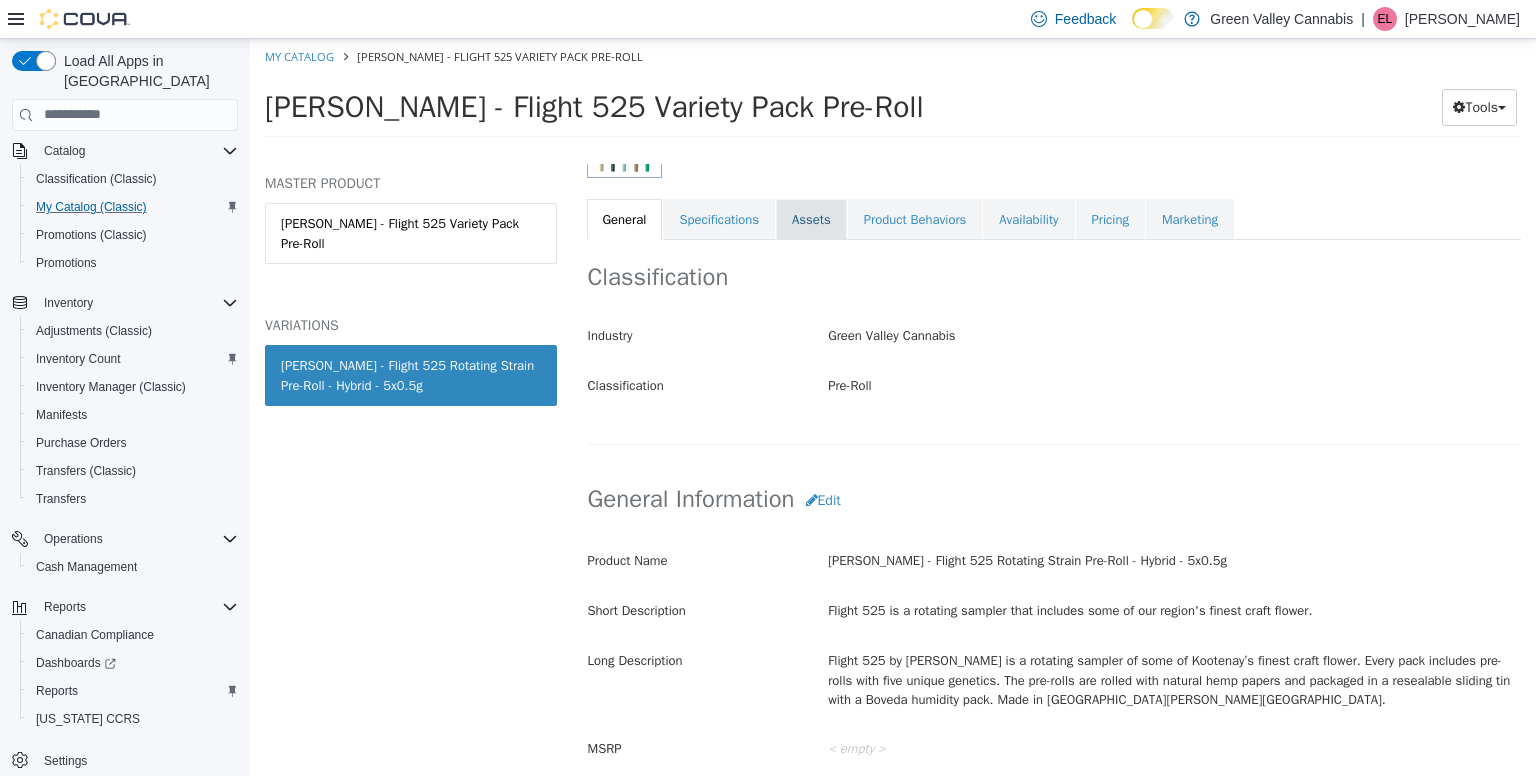 click on "Assets" at bounding box center (811, 219) 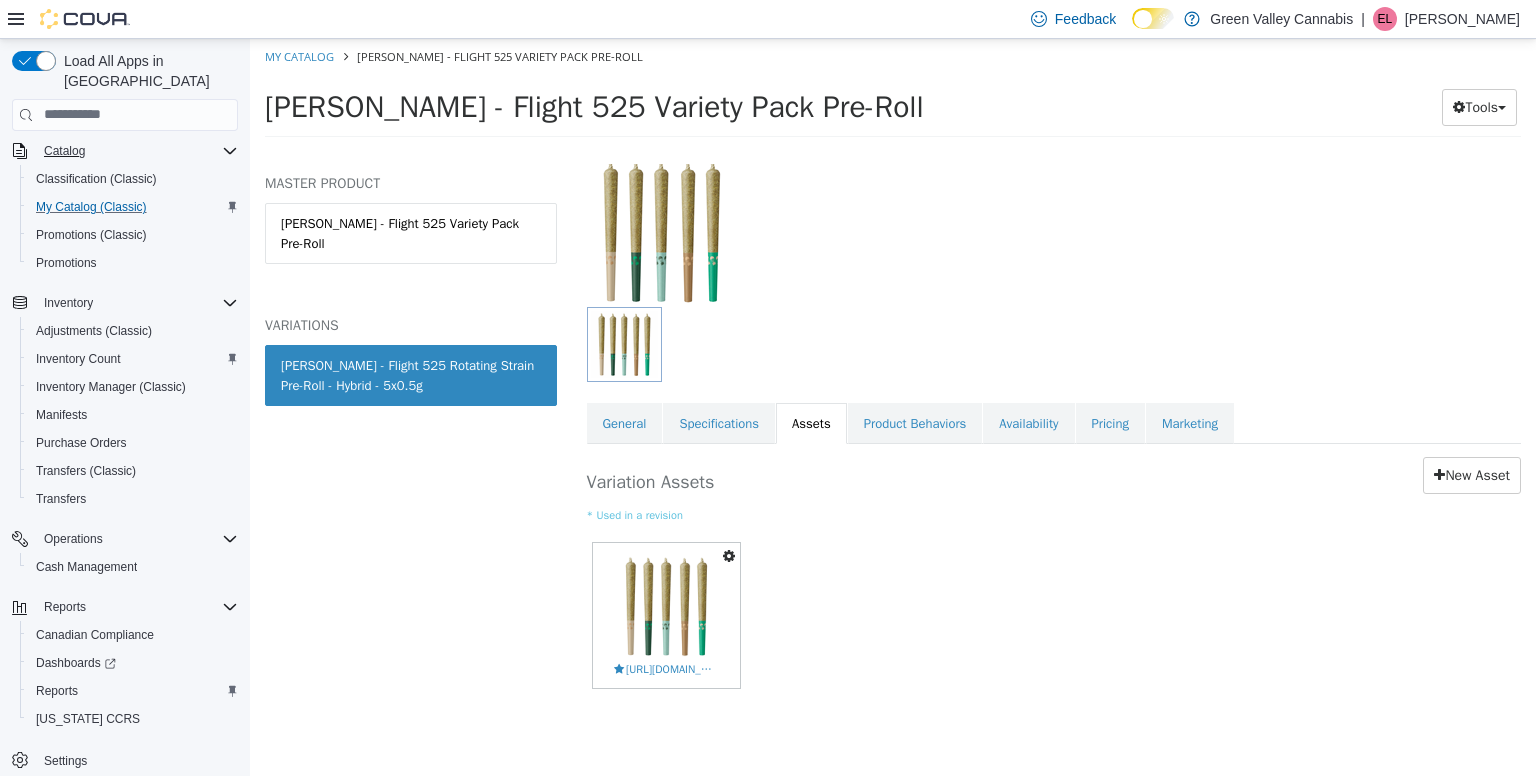 click on "Catalog" at bounding box center [137, 151] 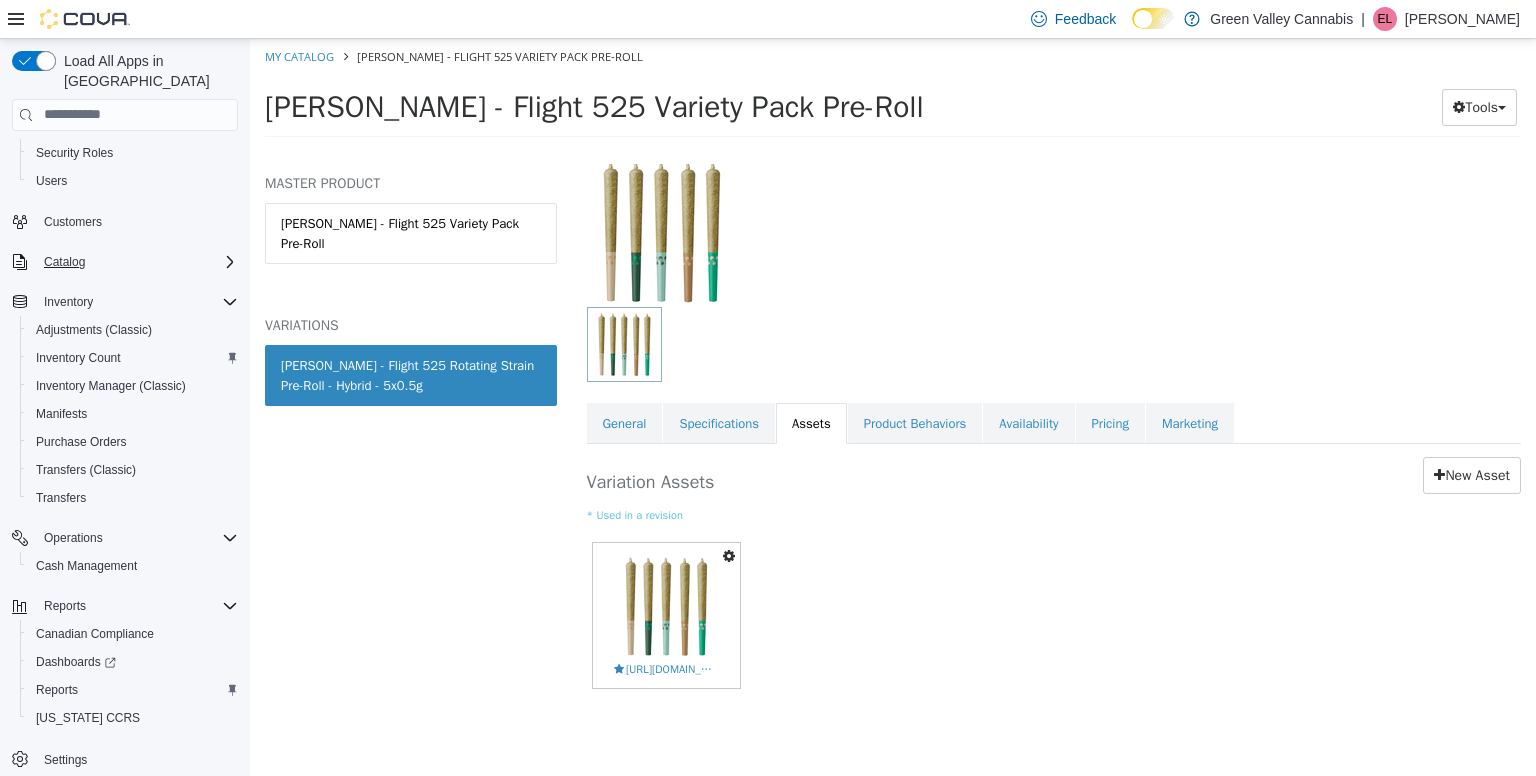 scroll, scrollTop: 156, scrollLeft: 0, axis: vertical 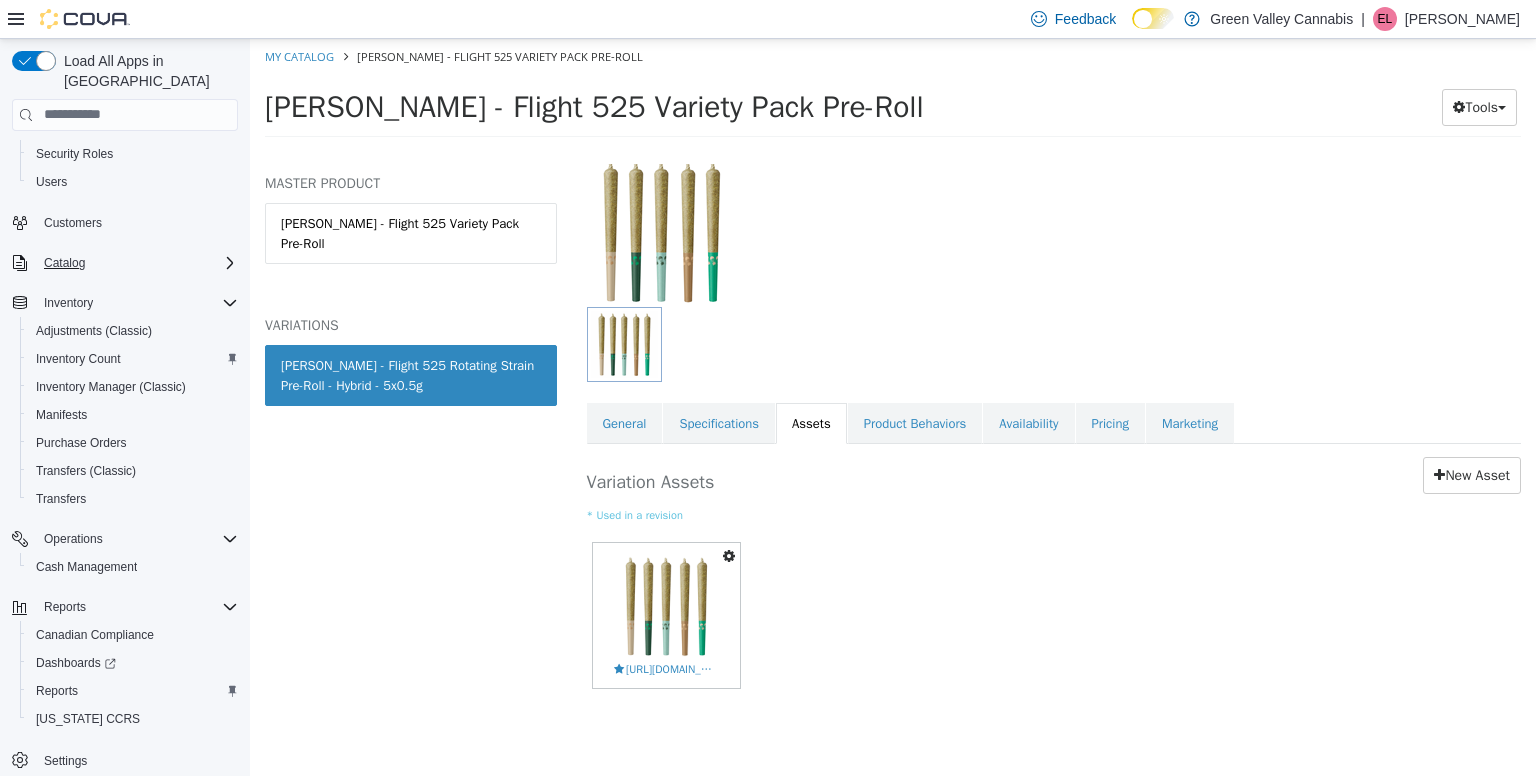 type 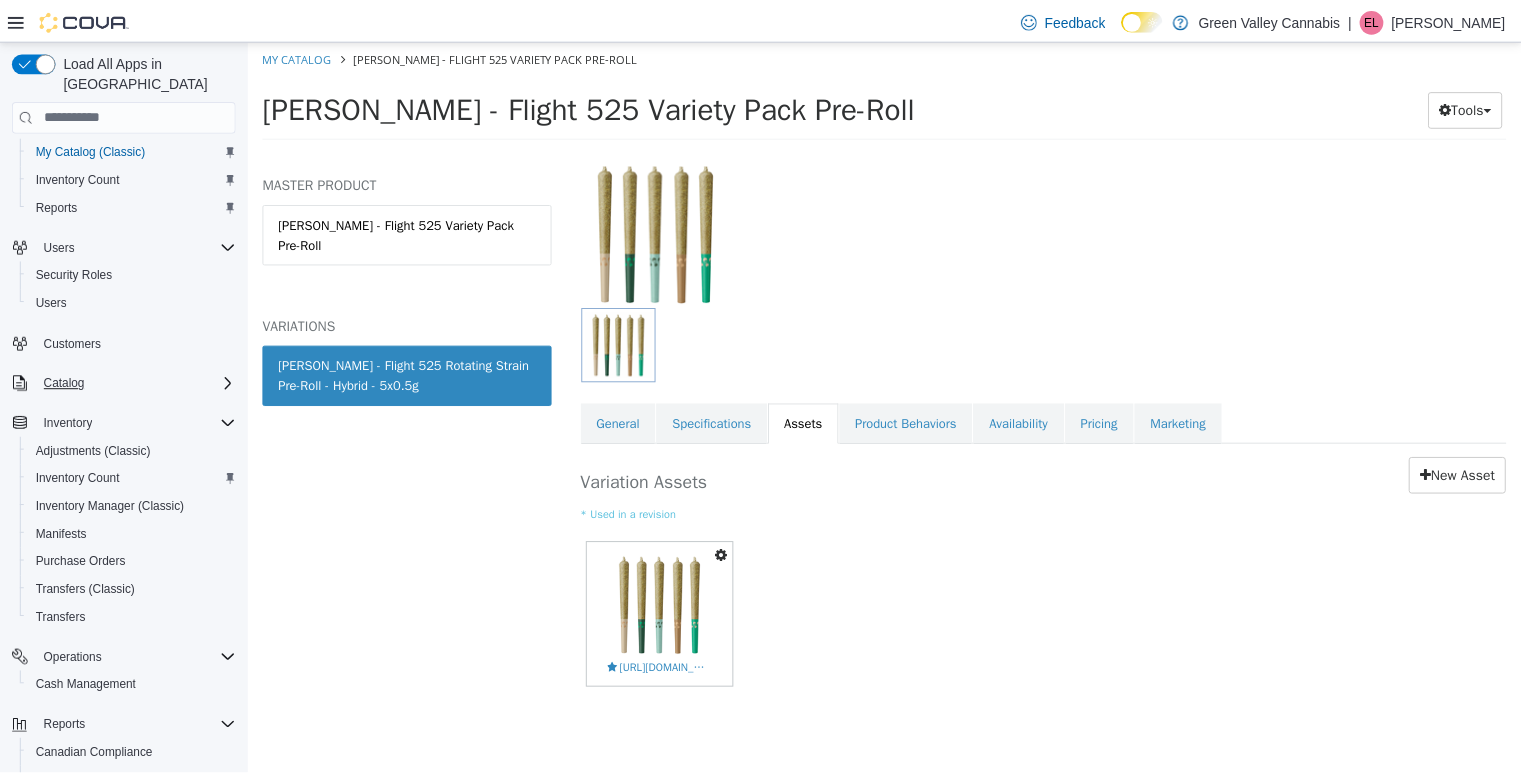 scroll, scrollTop: 0, scrollLeft: 0, axis: both 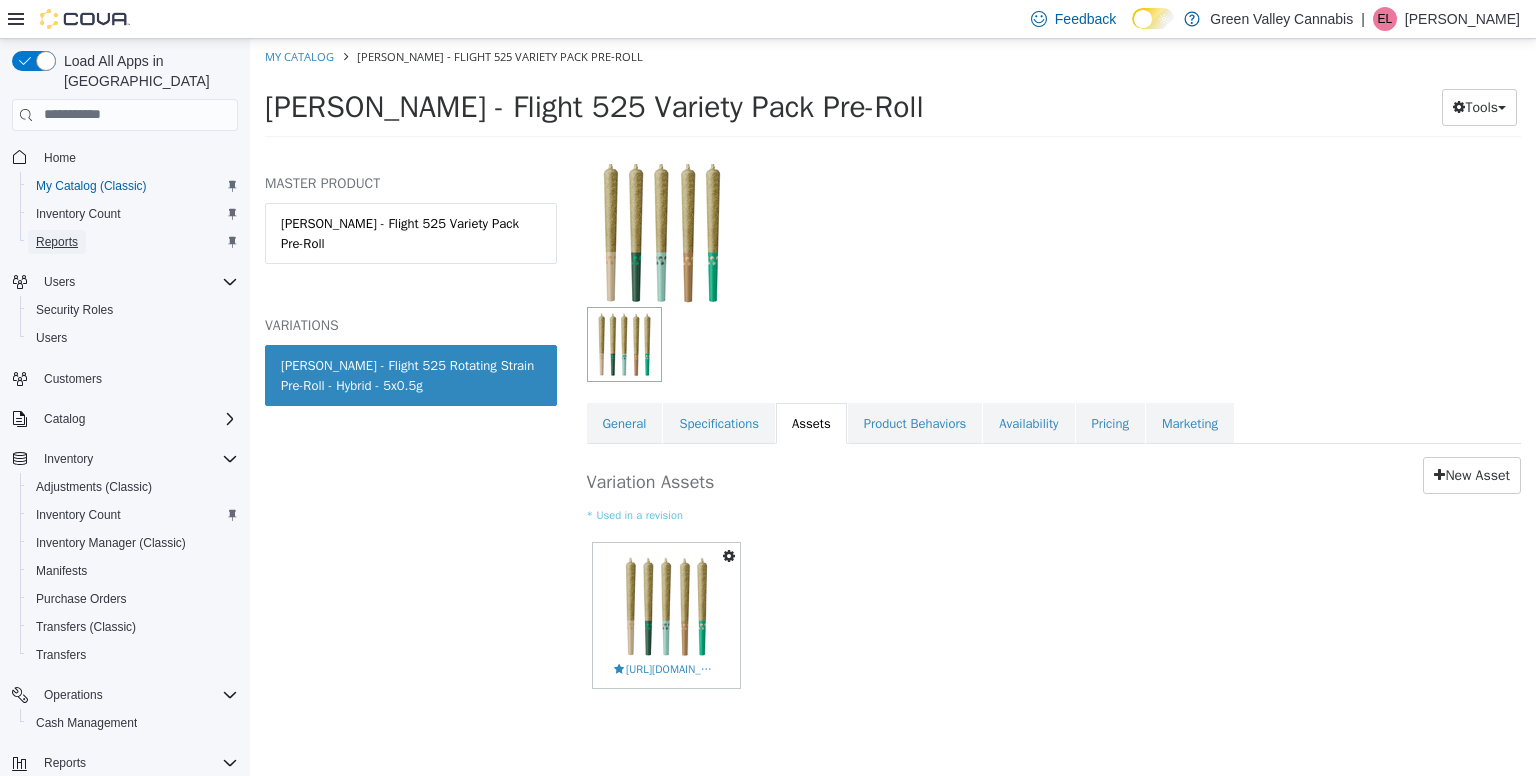 click on "Reports" at bounding box center [57, 242] 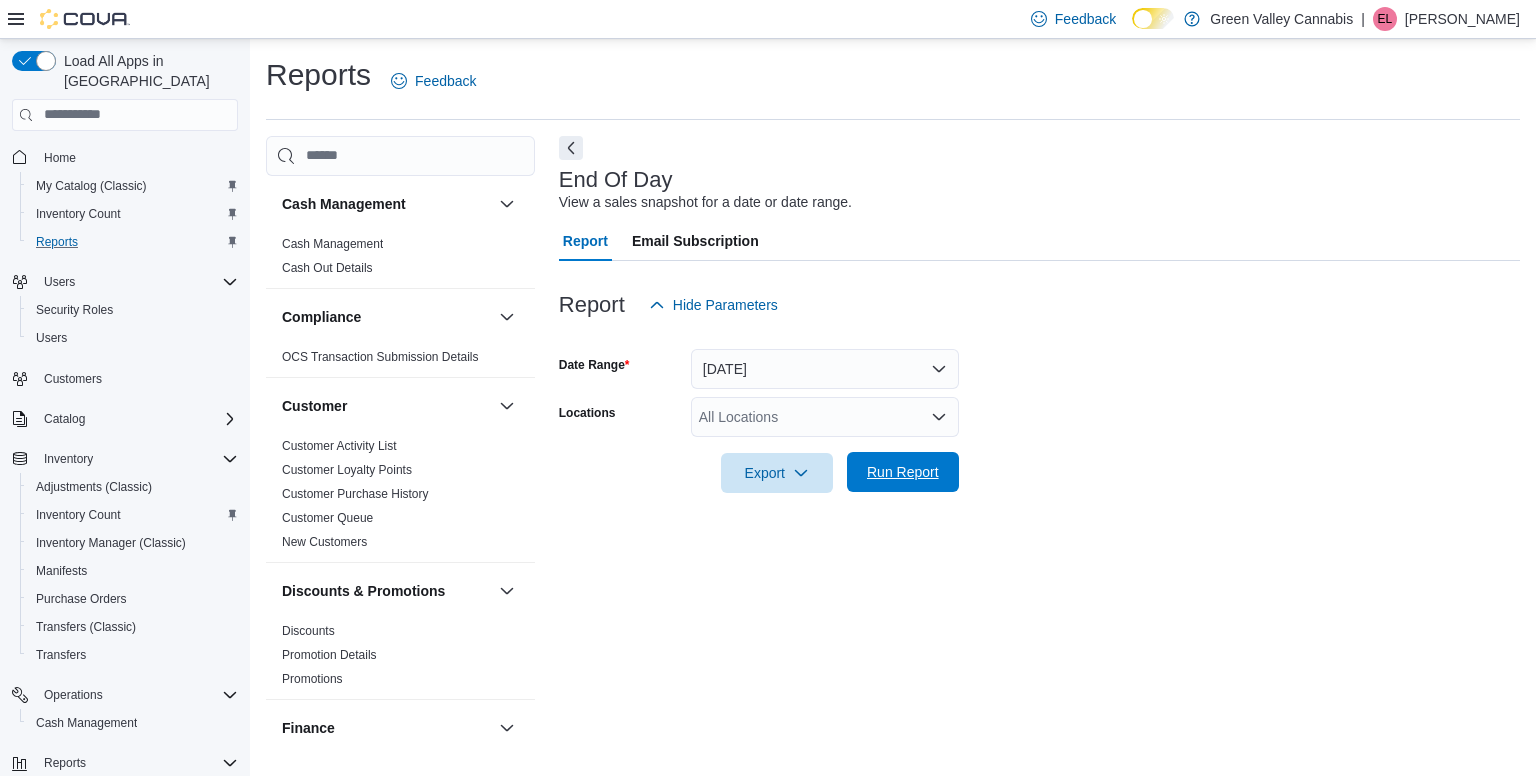 click on "Run Report" at bounding box center [903, 472] 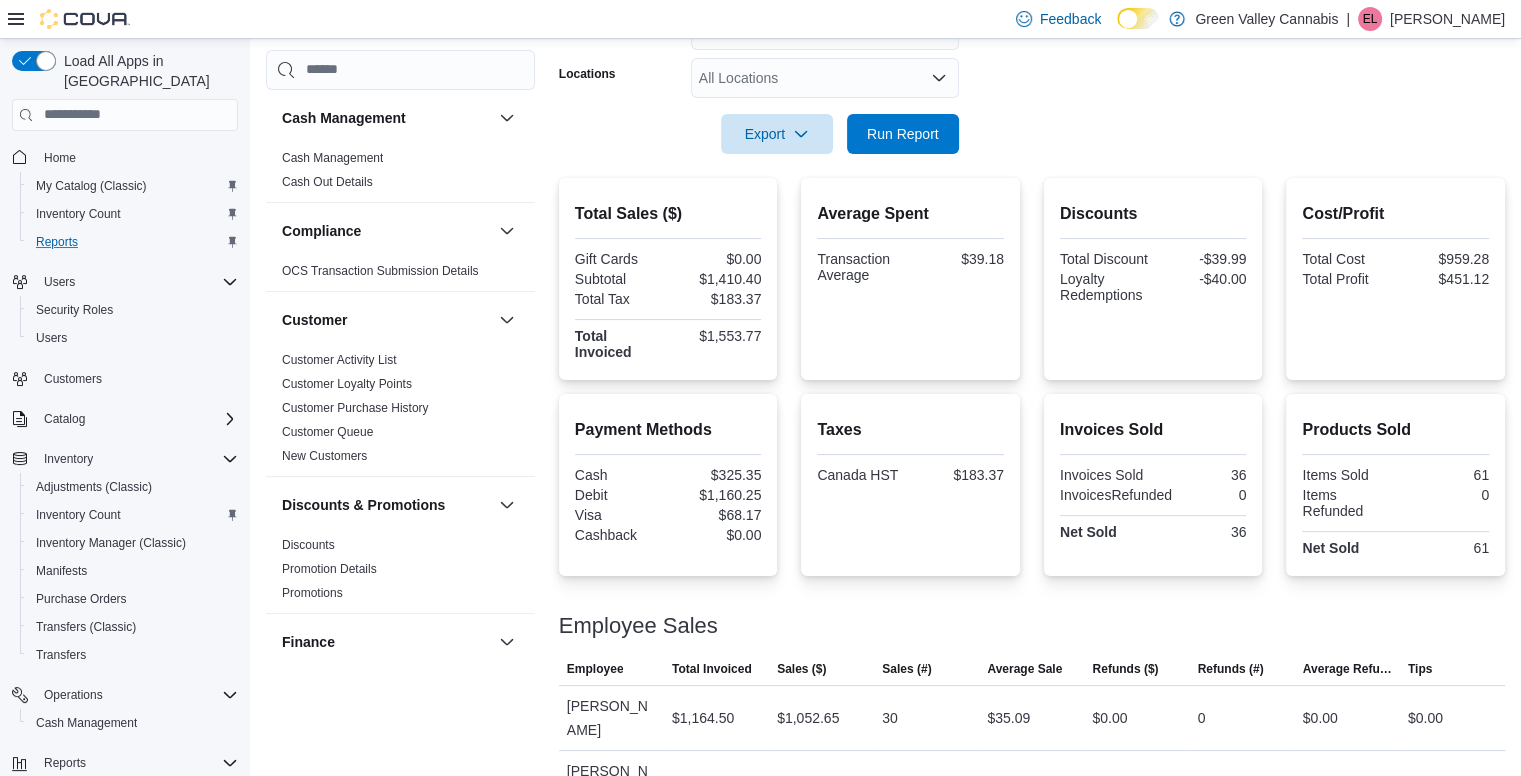 scroll, scrollTop: 346, scrollLeft: 0, axis: vertical 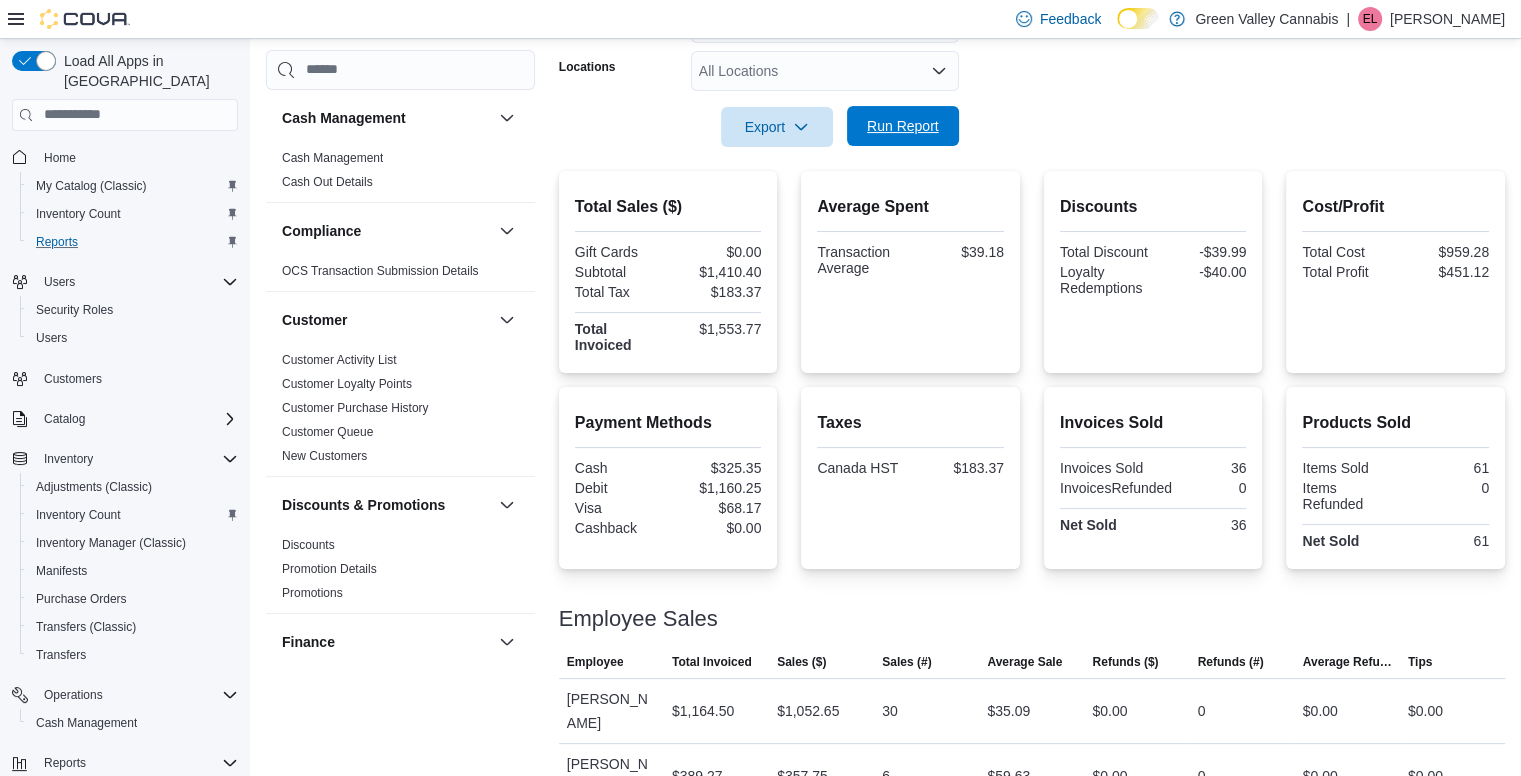 click on "Run Report" at bounding box center (903, 126) 